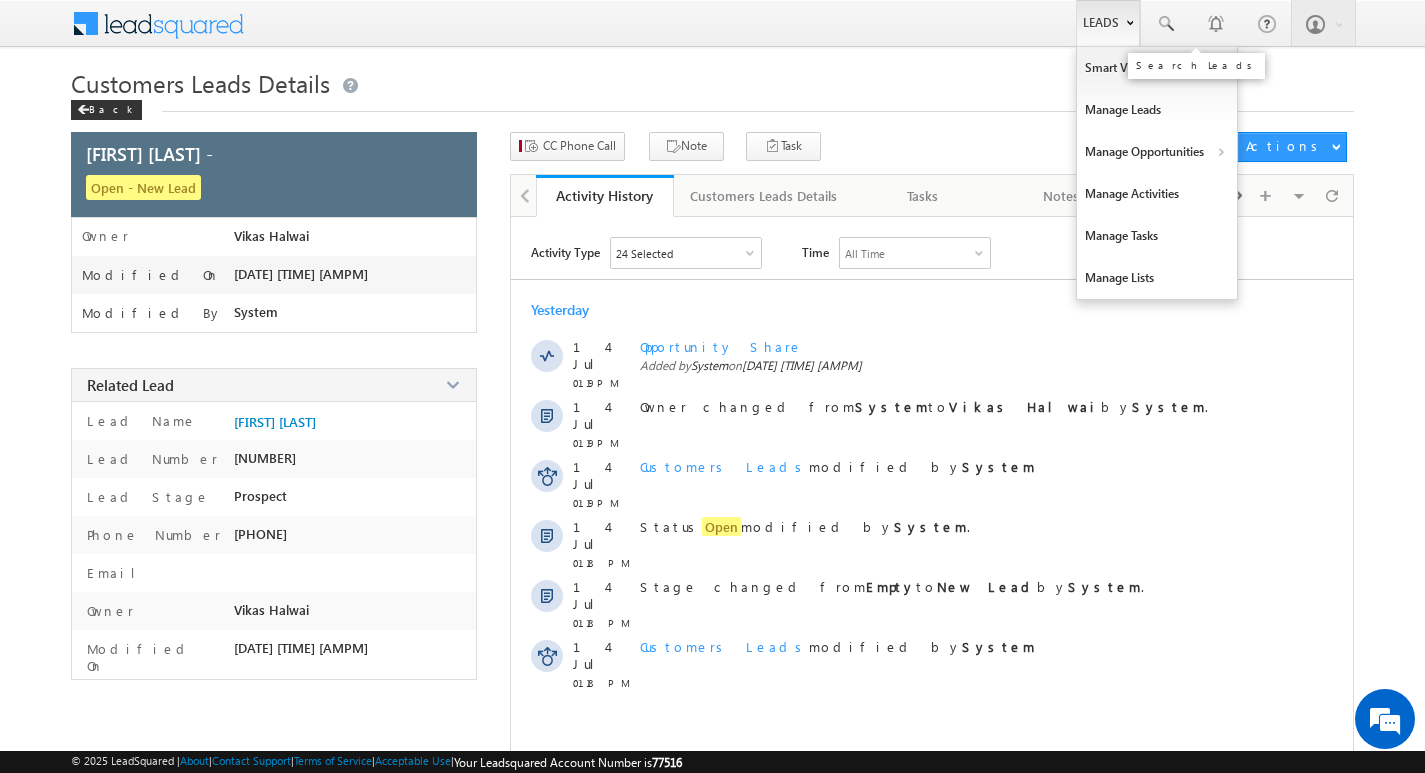 scroll, scrollTop: 0, scrollLeft: 0, axis: both 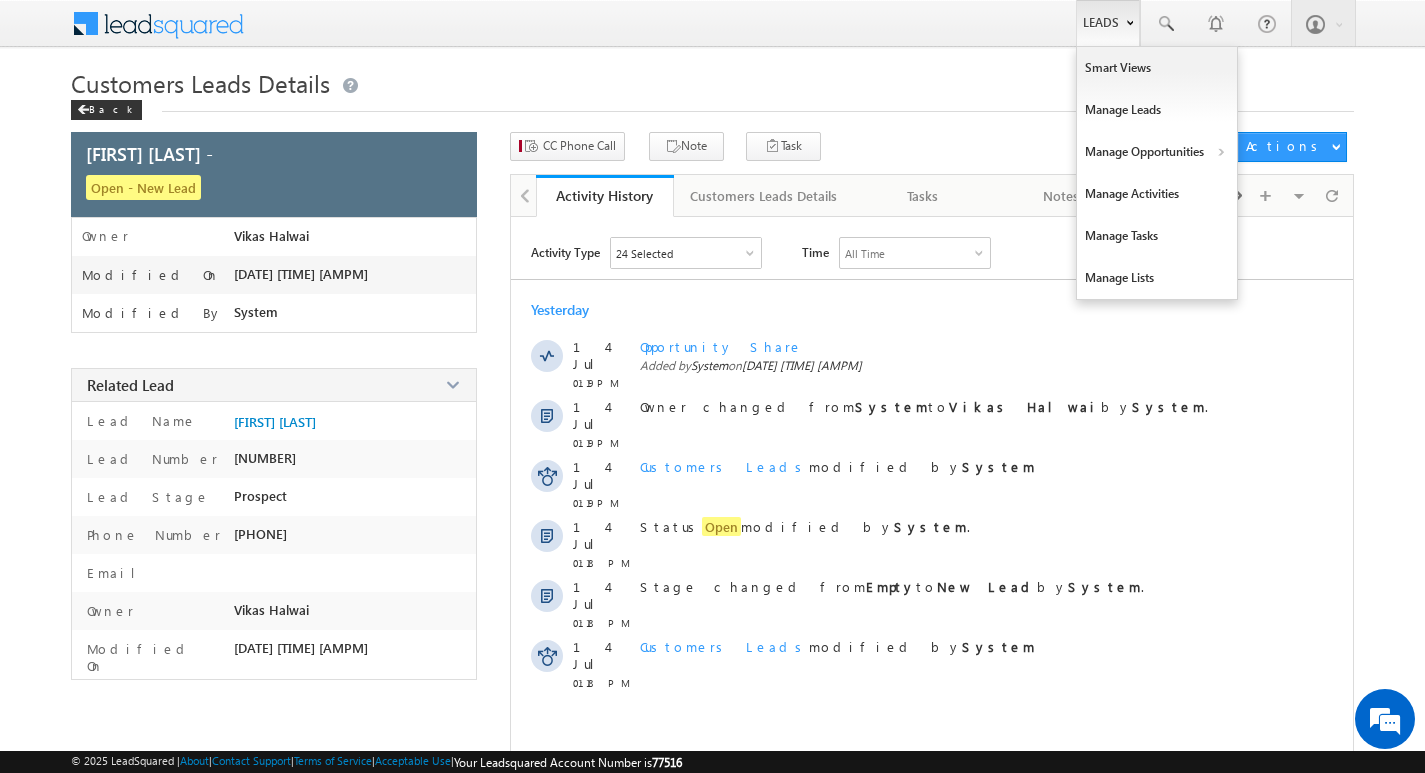 drag, startPoint x: 1124, startPoint y: 32, endPoint x: 1121, endPoint y: 43, distance: 11.401754 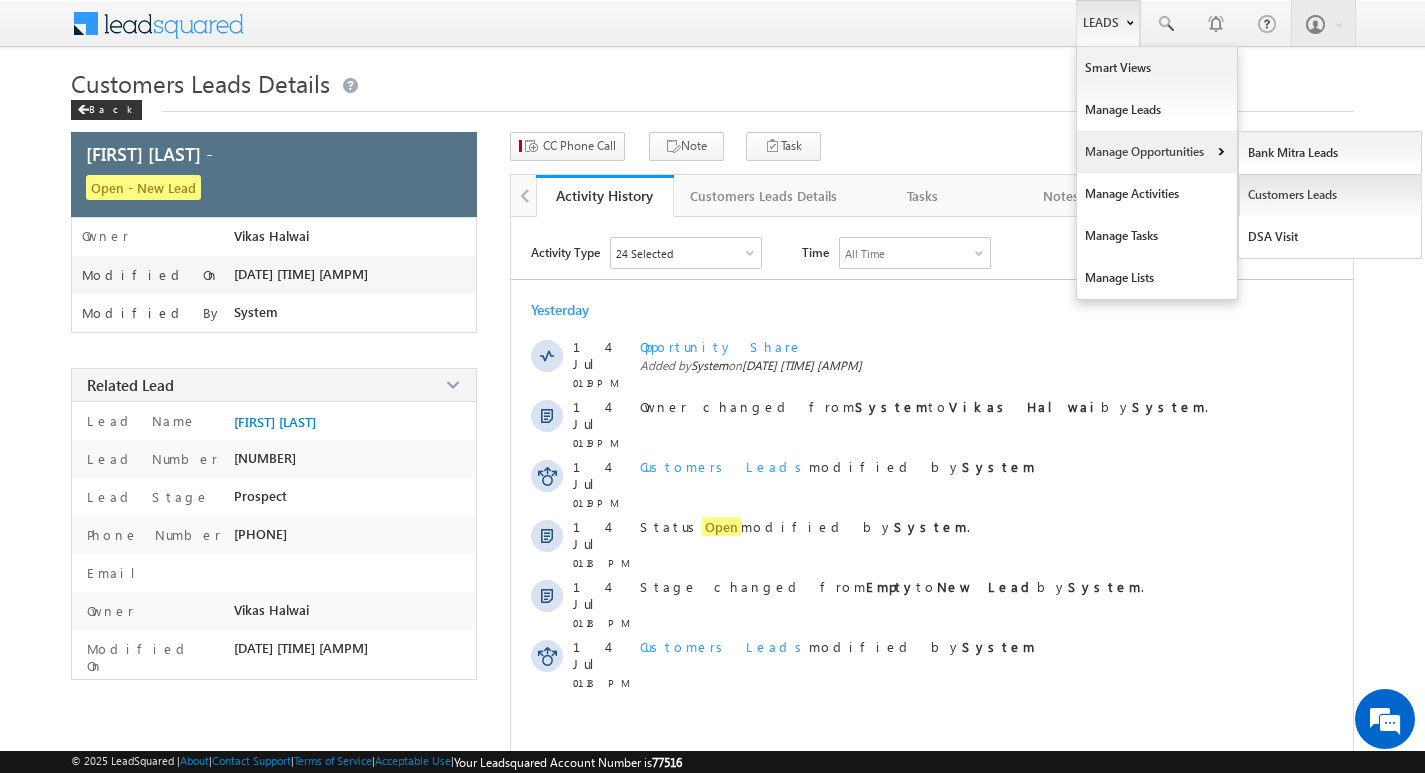 click on "Customers Leads" at bounding box center [1330, 195] 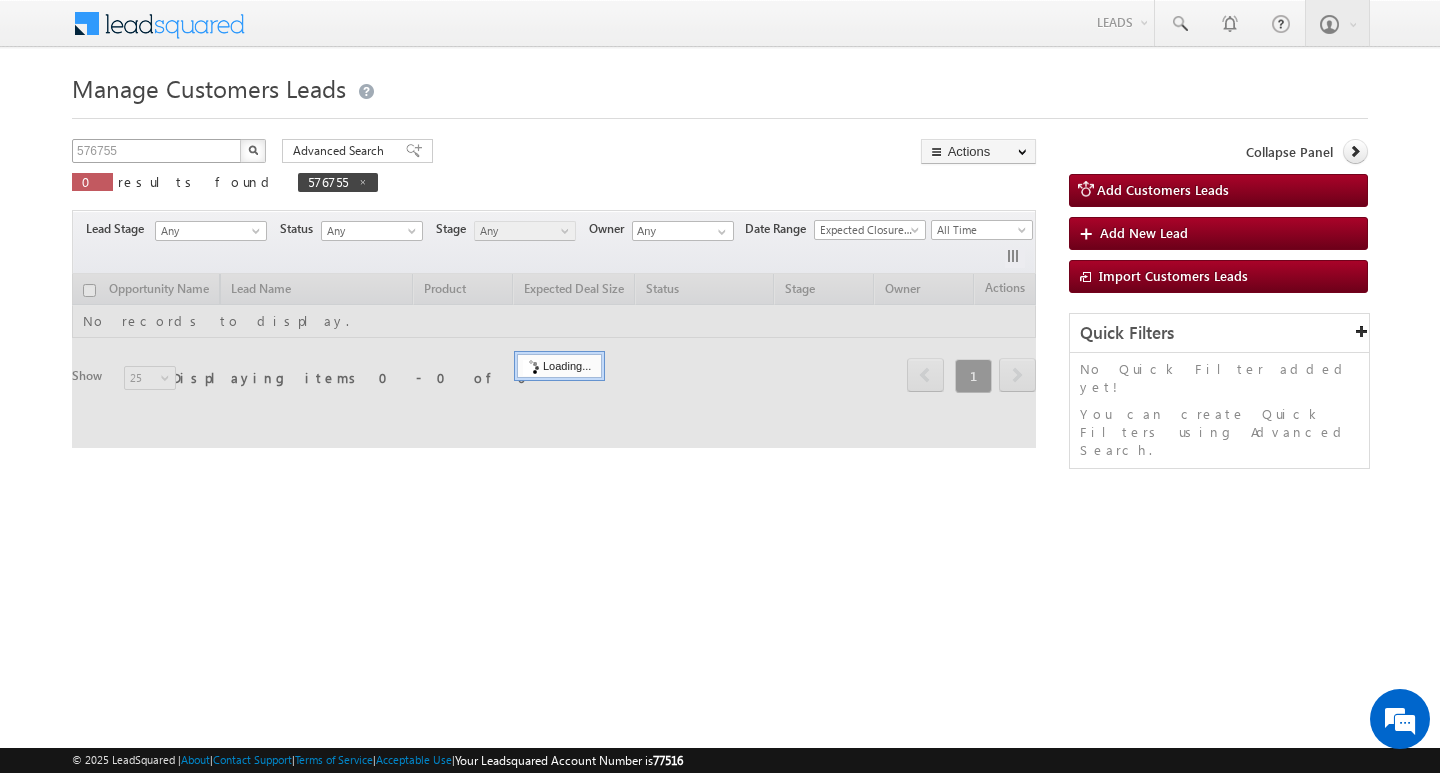 scroll, scrollTop: 0, scrollLeft: 0, axis: both 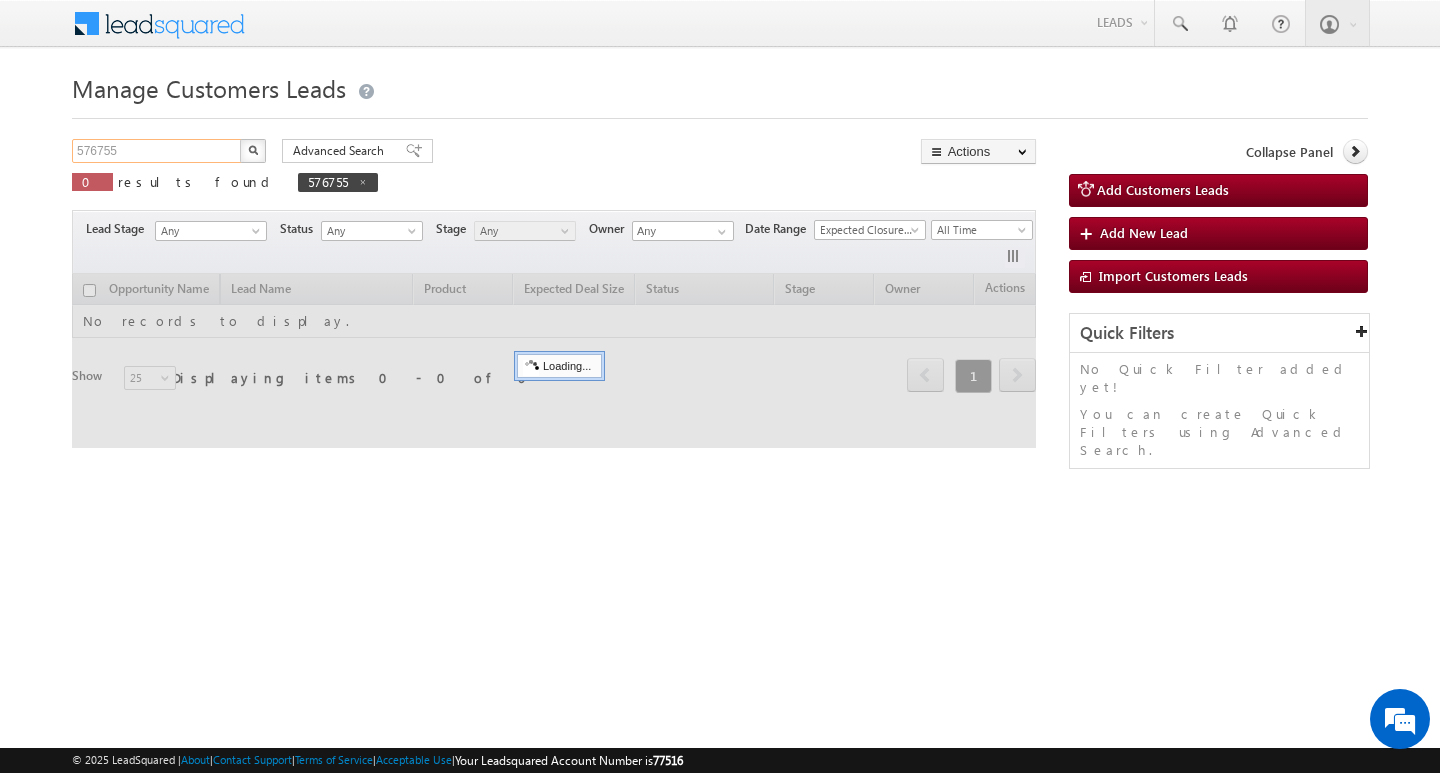 click on "576755" at bounding box center (157, 151) 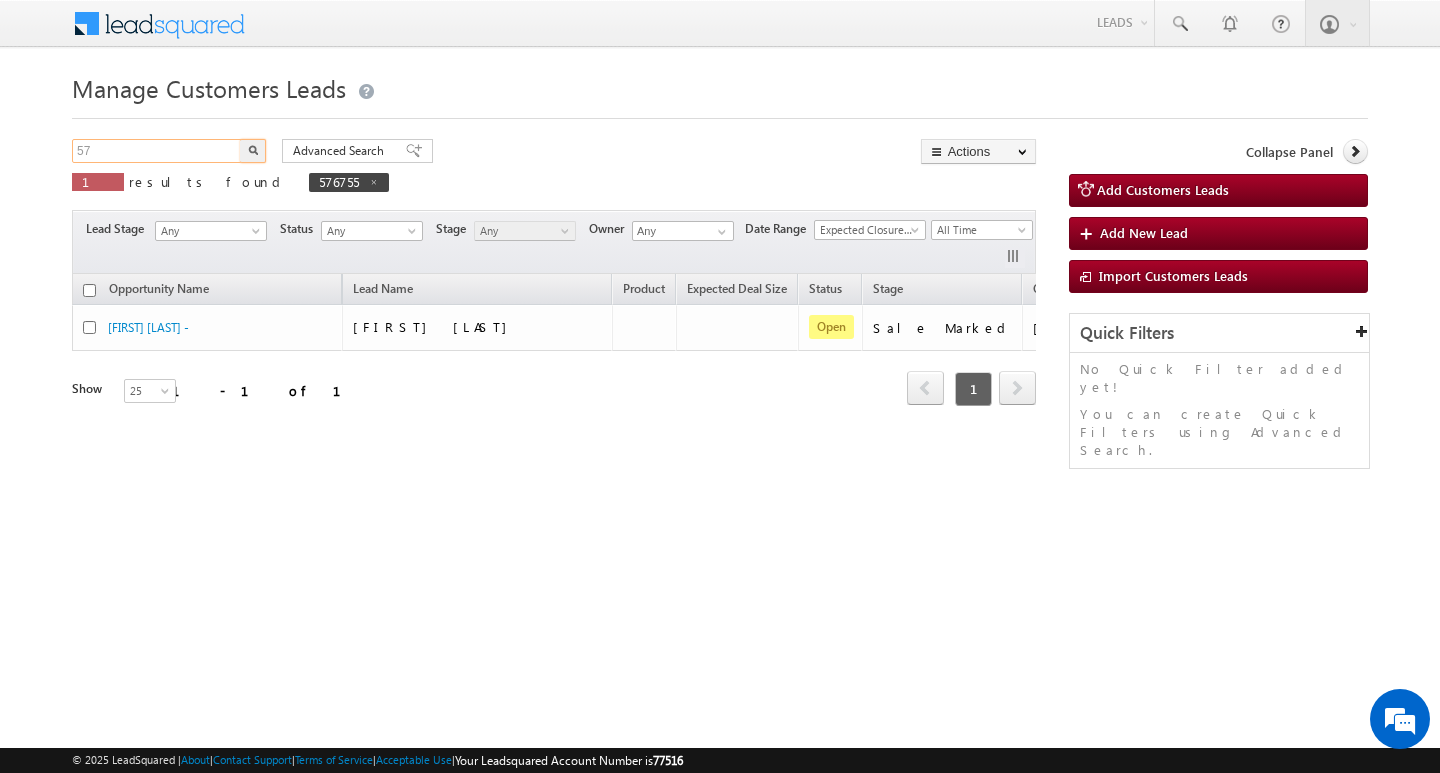 type on "5" 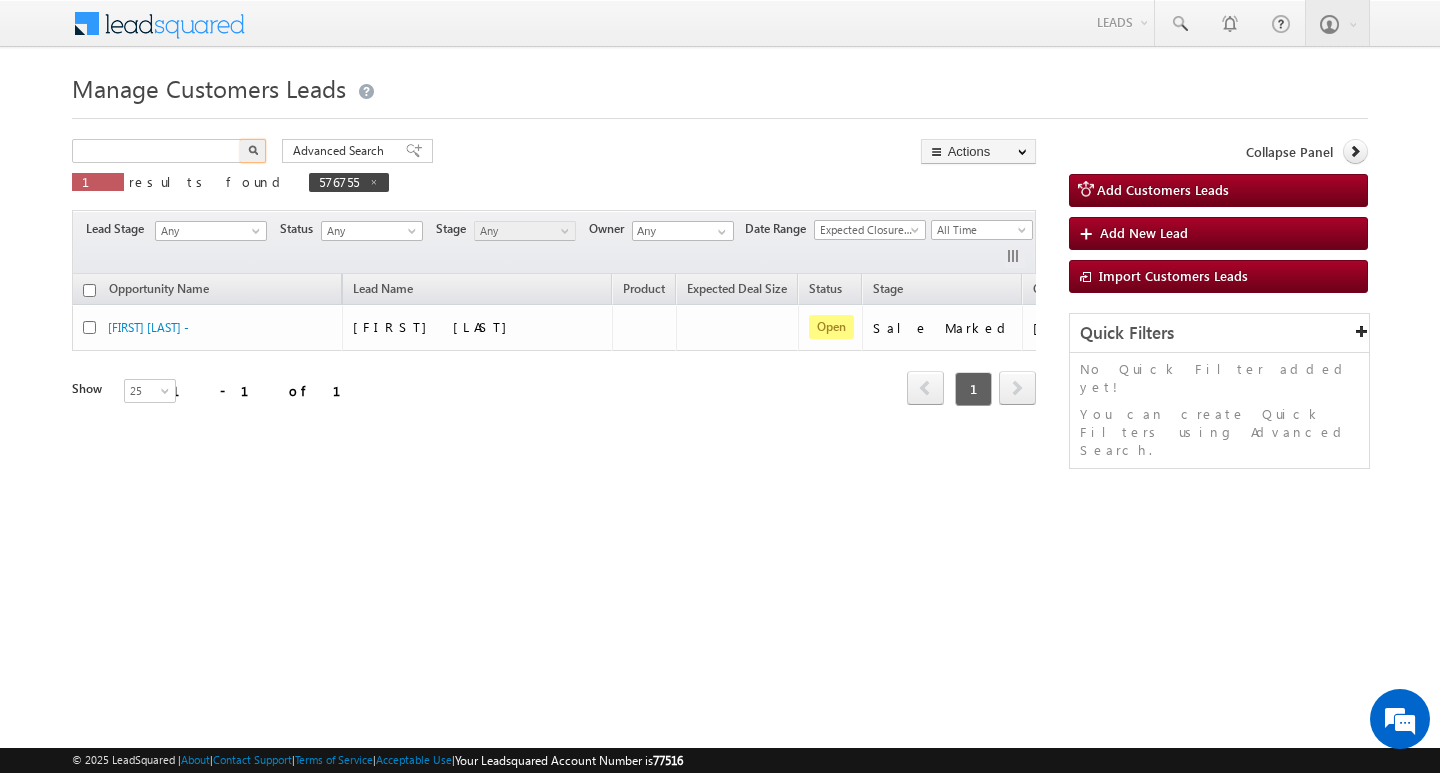 type on "Search Customers Leads" 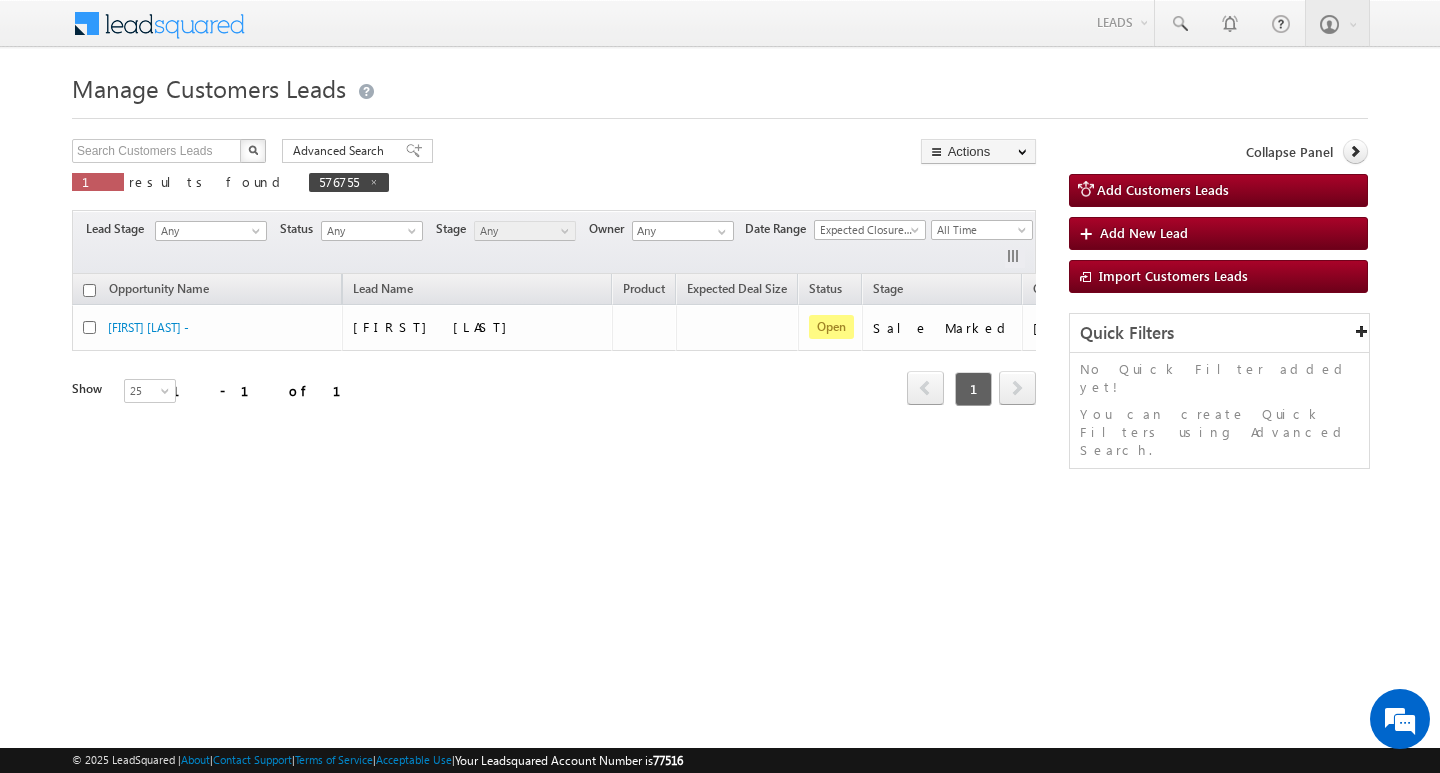 scroll, scrollTop: 0, scrollLeft: 0, axis: both 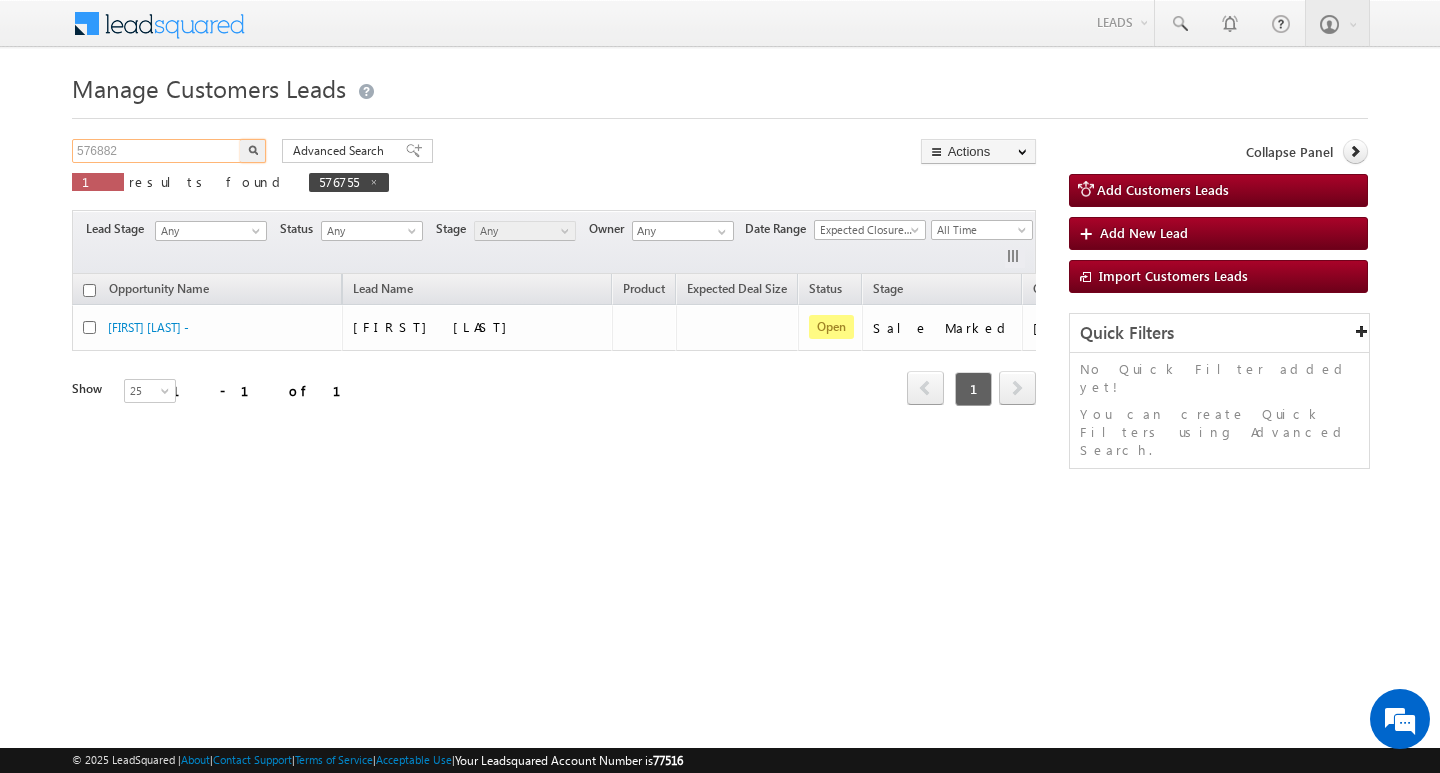 type on "576882" 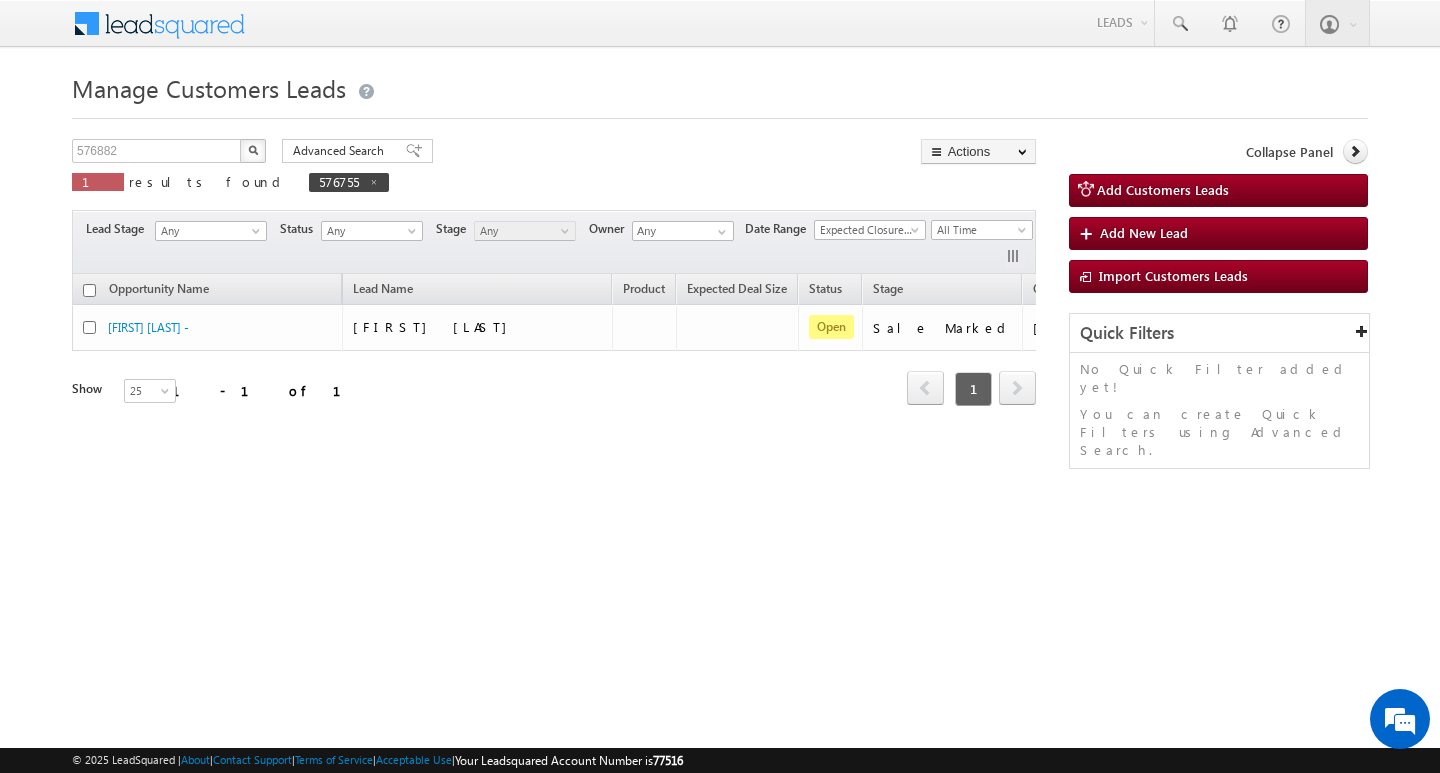 click at bounding box center (253, 151) 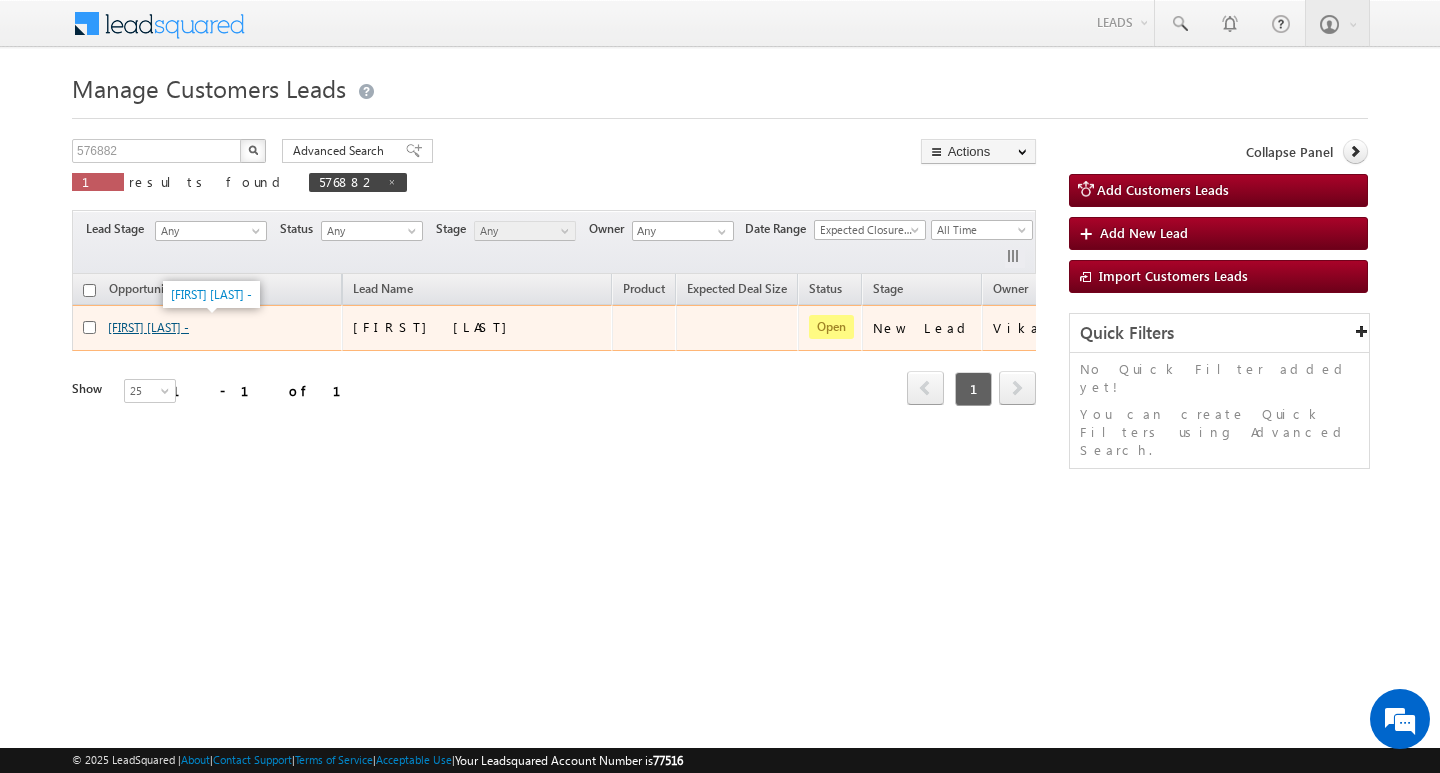 click on "Viksit Kumar  -" at bounding box center (148, 327) 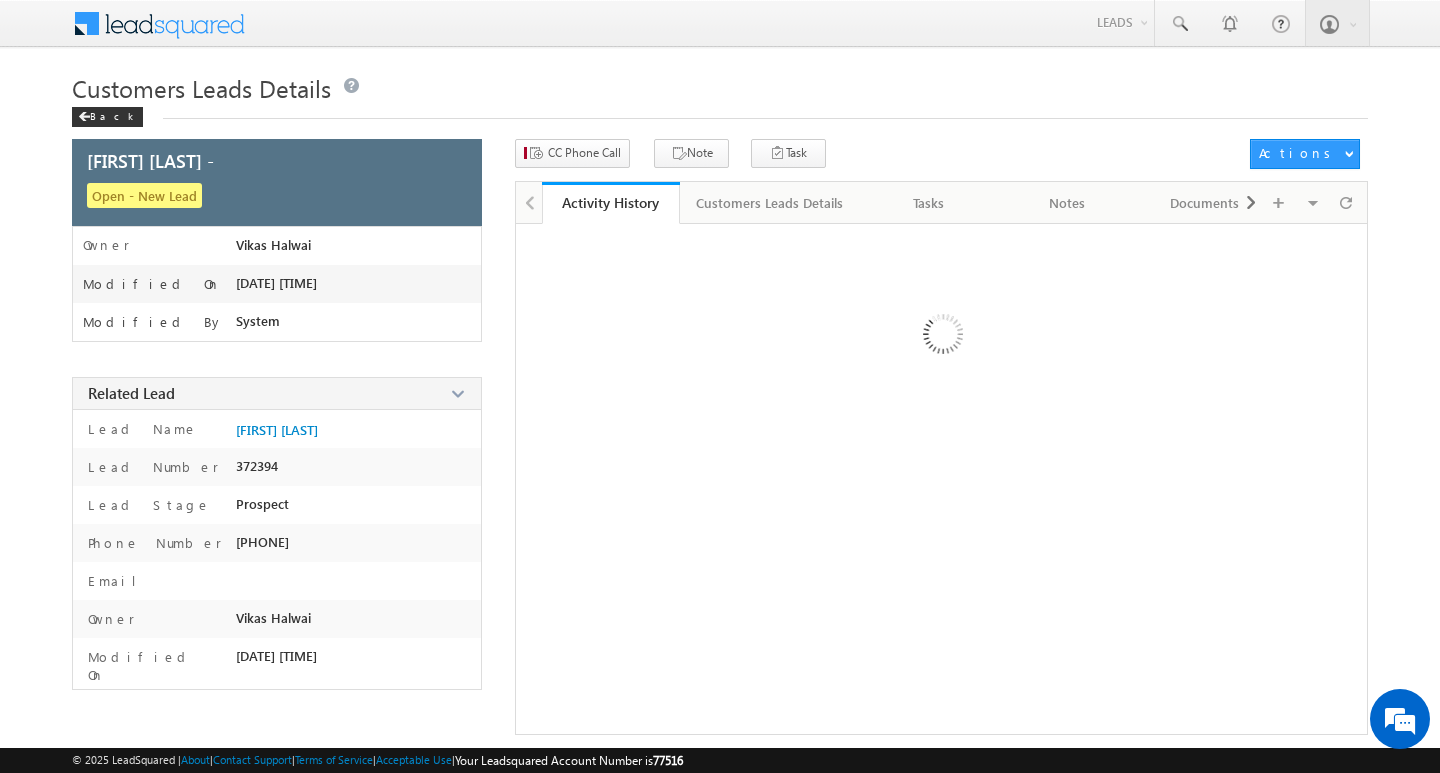 scroll, scrollTop: 0, scrollLeft: 0, axis: both 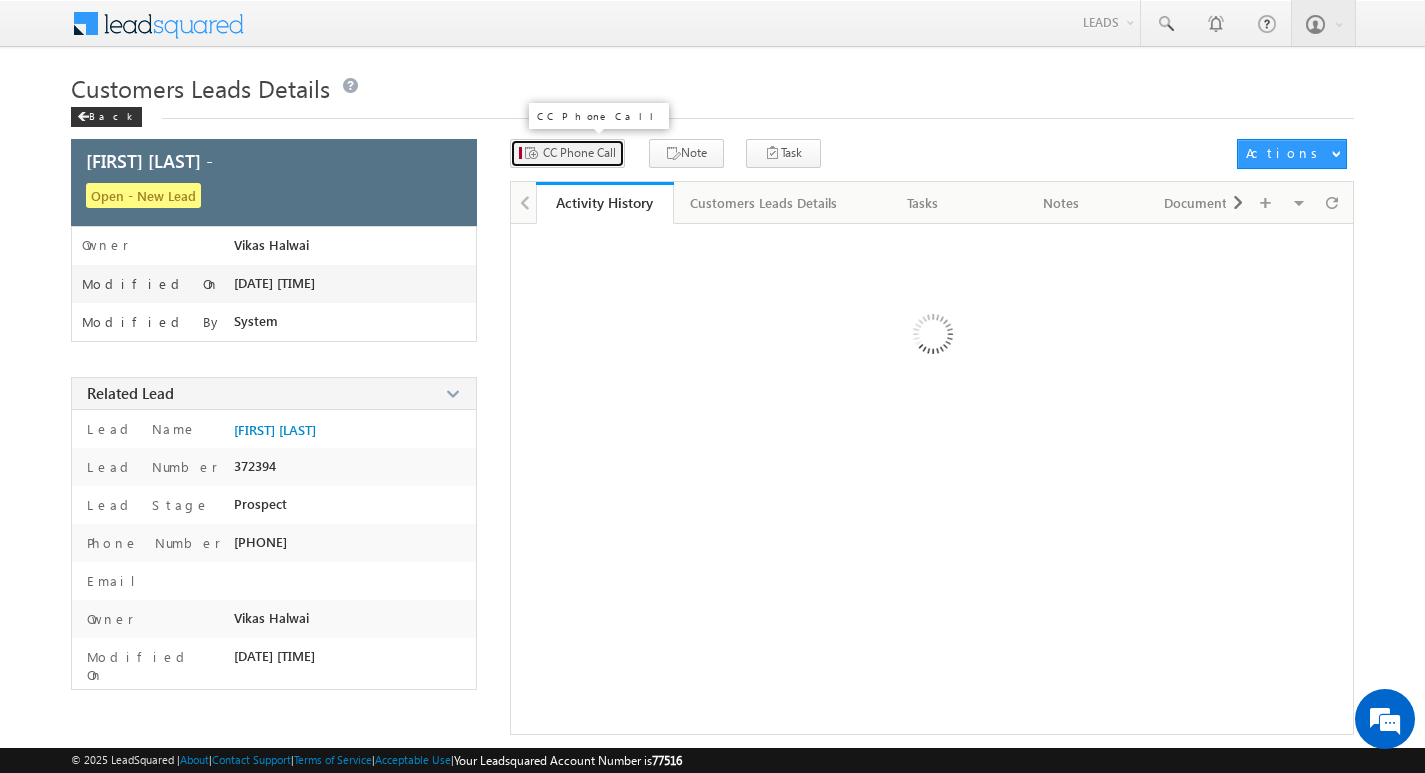 click on "CC Phone Call" at bounding box center (579, 153) 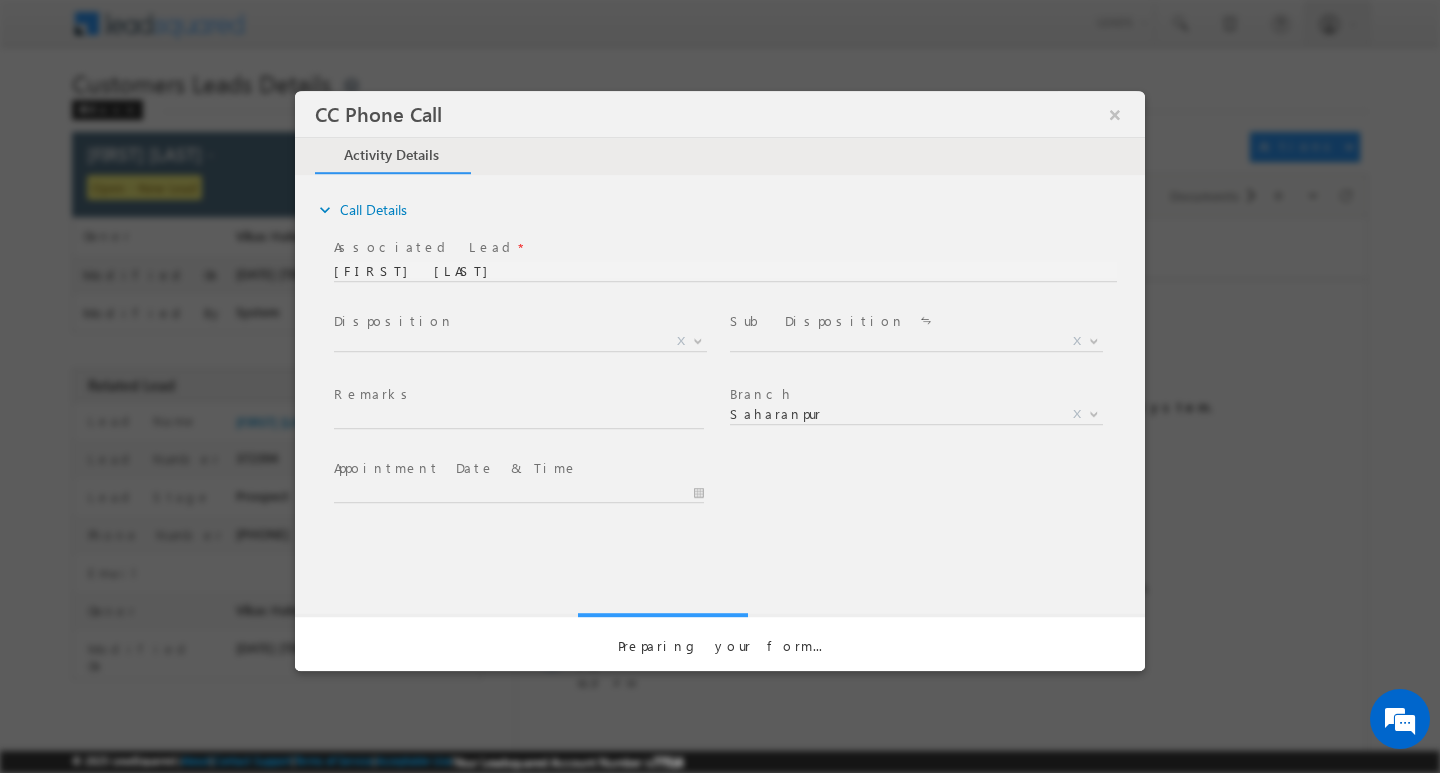 scroll, scrollTop: 0, scrollLeft: 0, axis: both 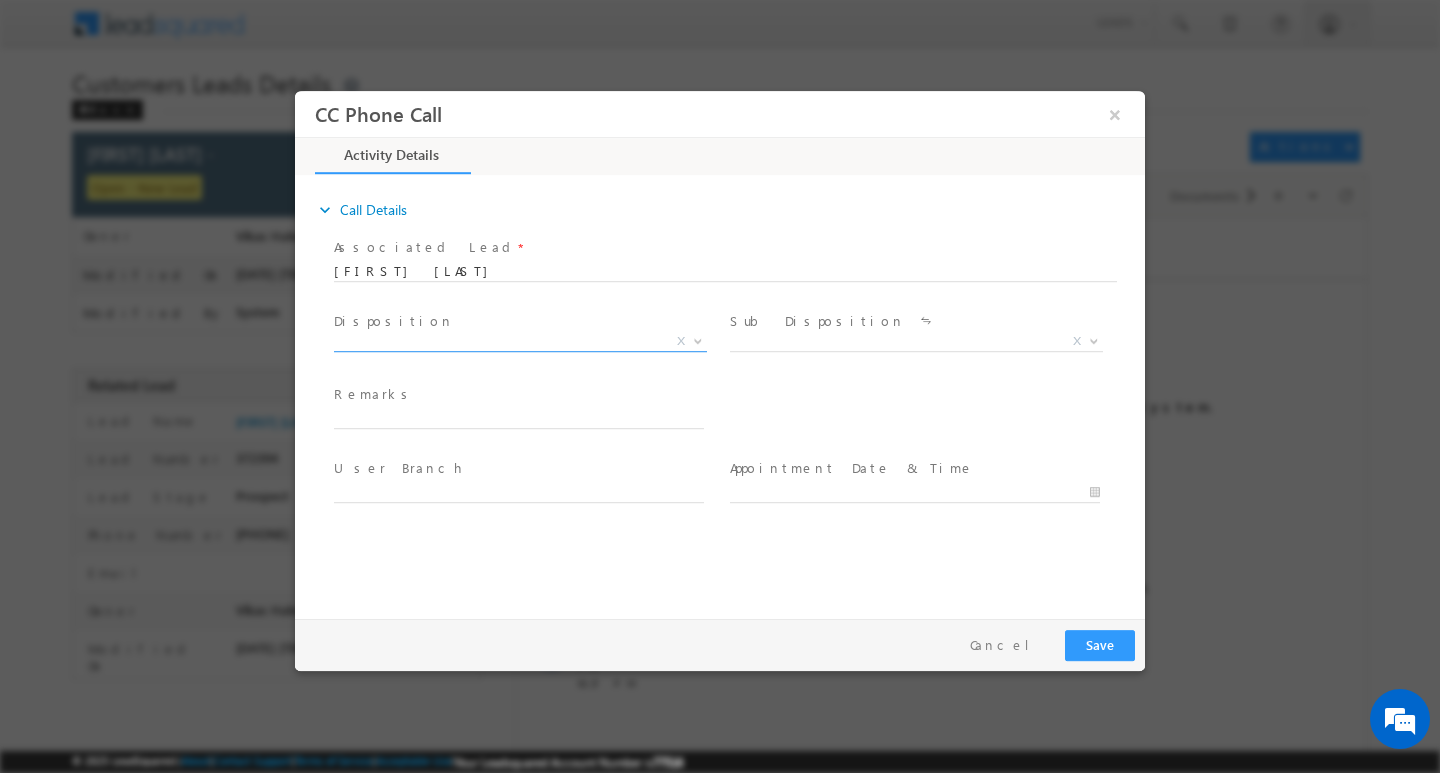 click at bounding box center [698, 339] 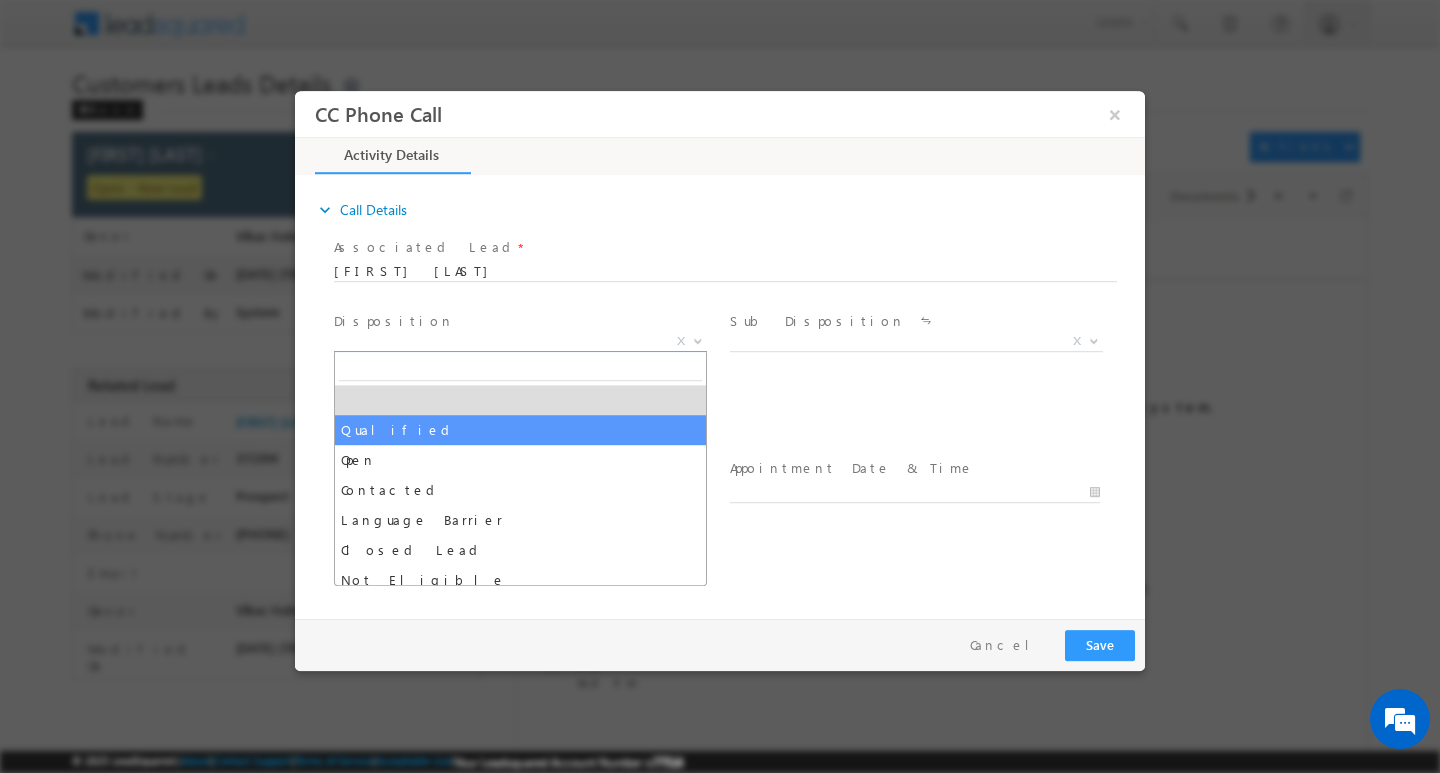 drag, startPoint x: 617, startPoint y: 423, endPoint x: 683, endPoint y: 382, distance: 77.698135 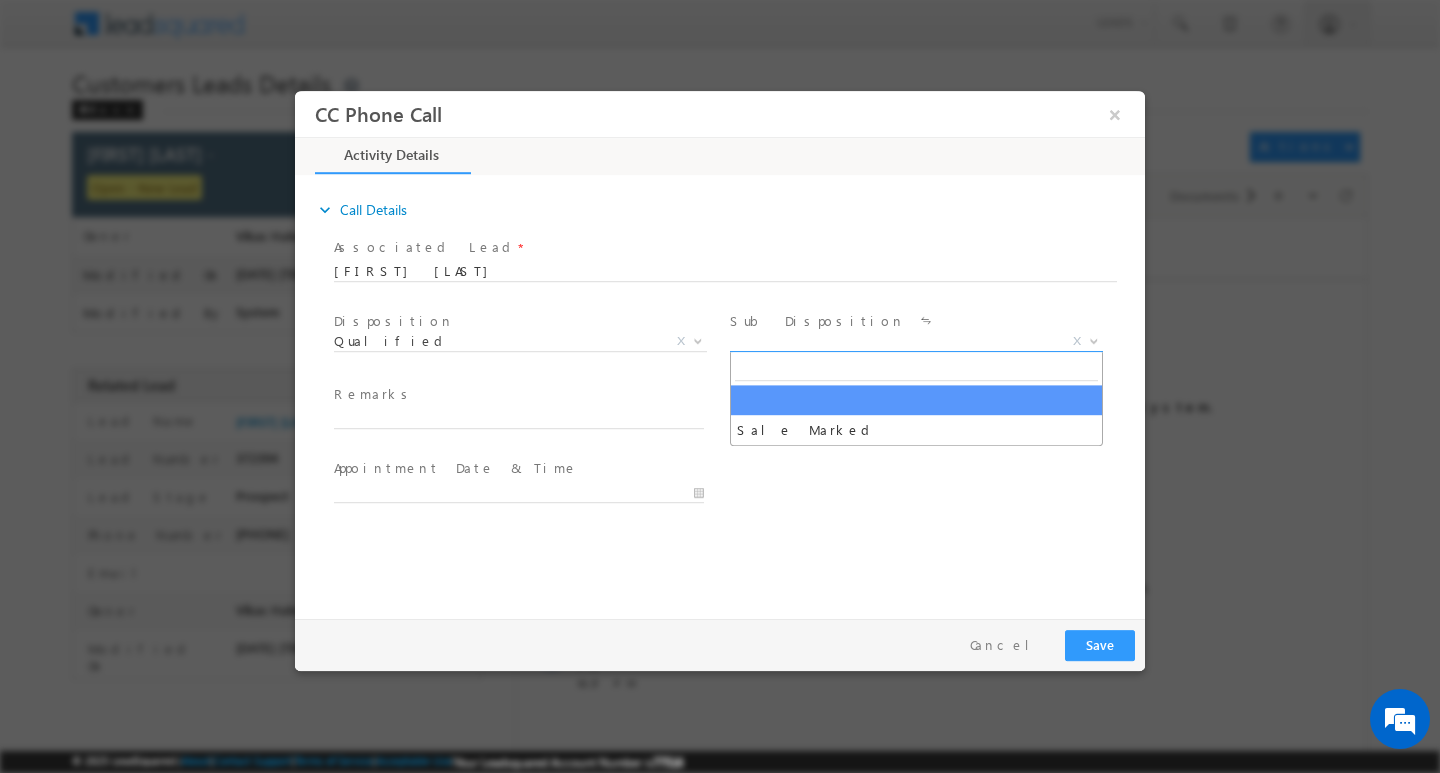 drag, startPoint x: 1092, startPoint y: 339, endPoint x: 1051, endPoint y: 362, distance: 47.010635 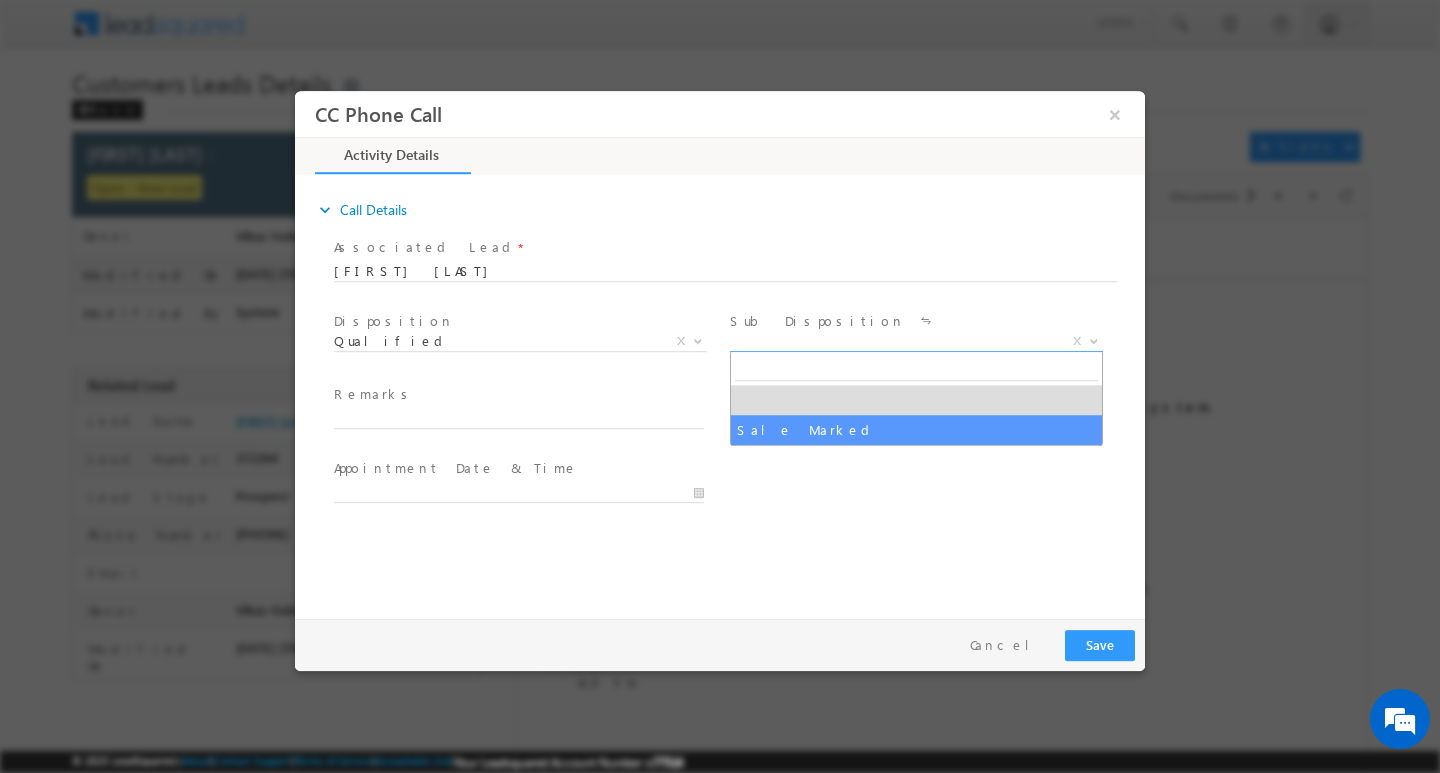drag, startPoint x: 984, startPoint y: 424, endPoint x: 924, endPoint y: 424, distance: 60 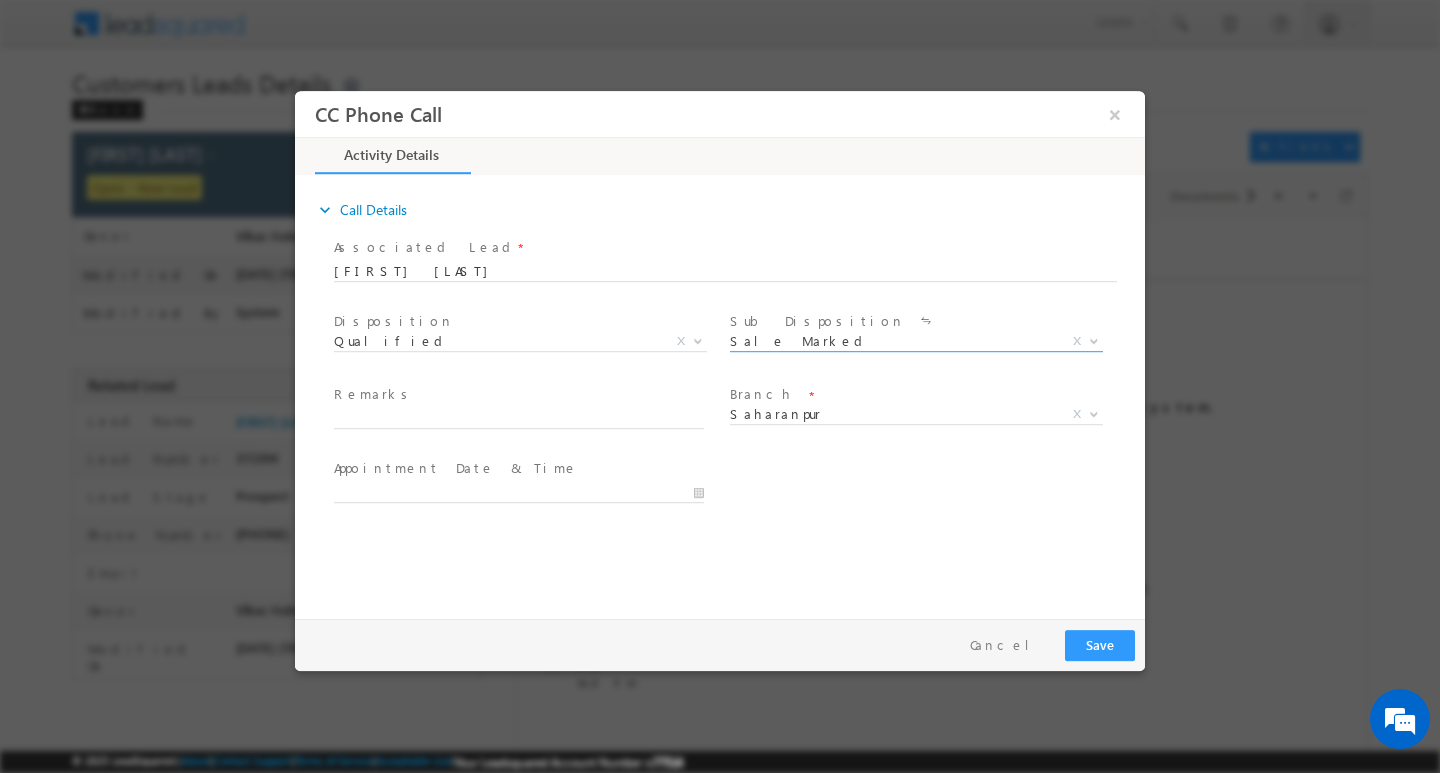 click on "Remarks
*" at bounding box center (528, 407) 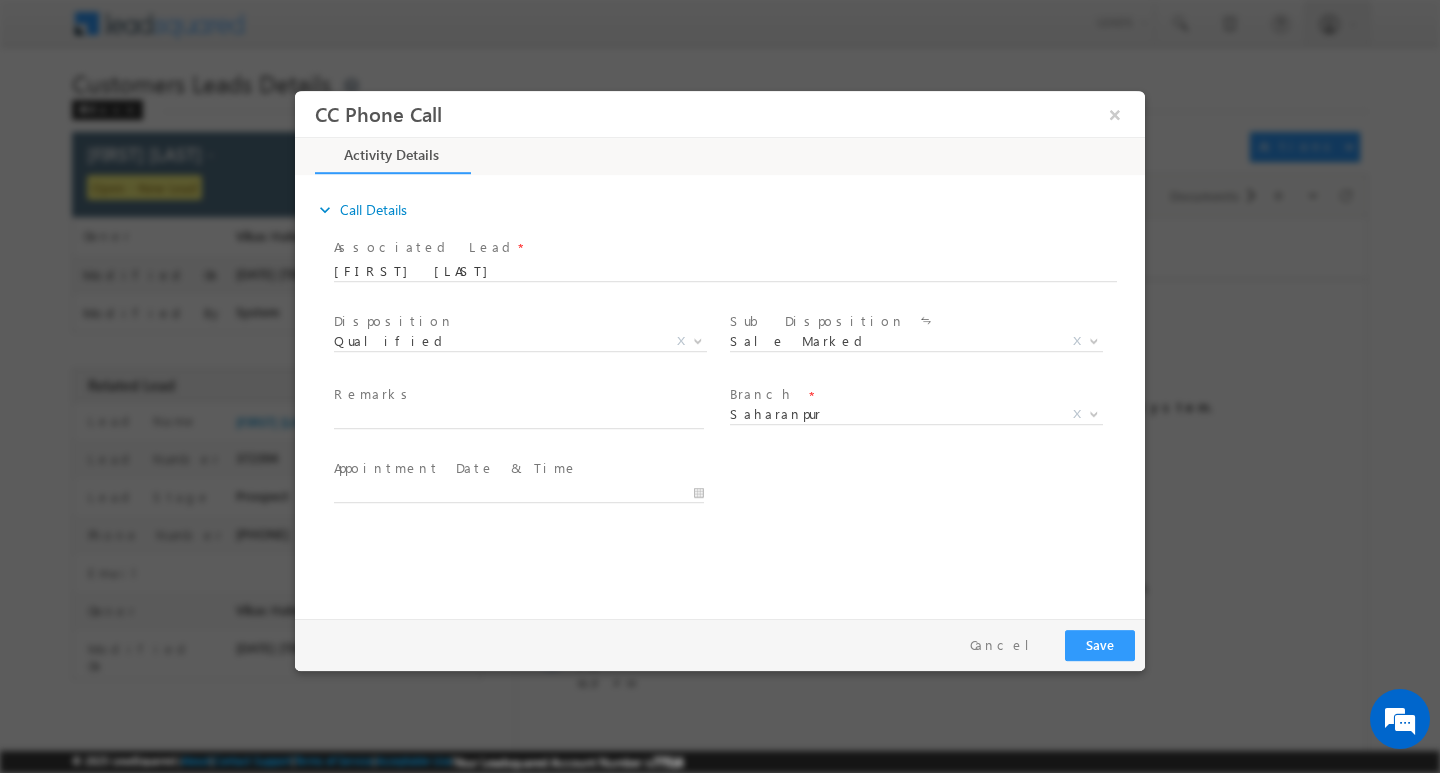 click on "Remarks
*" at bounding box center [528, 407] 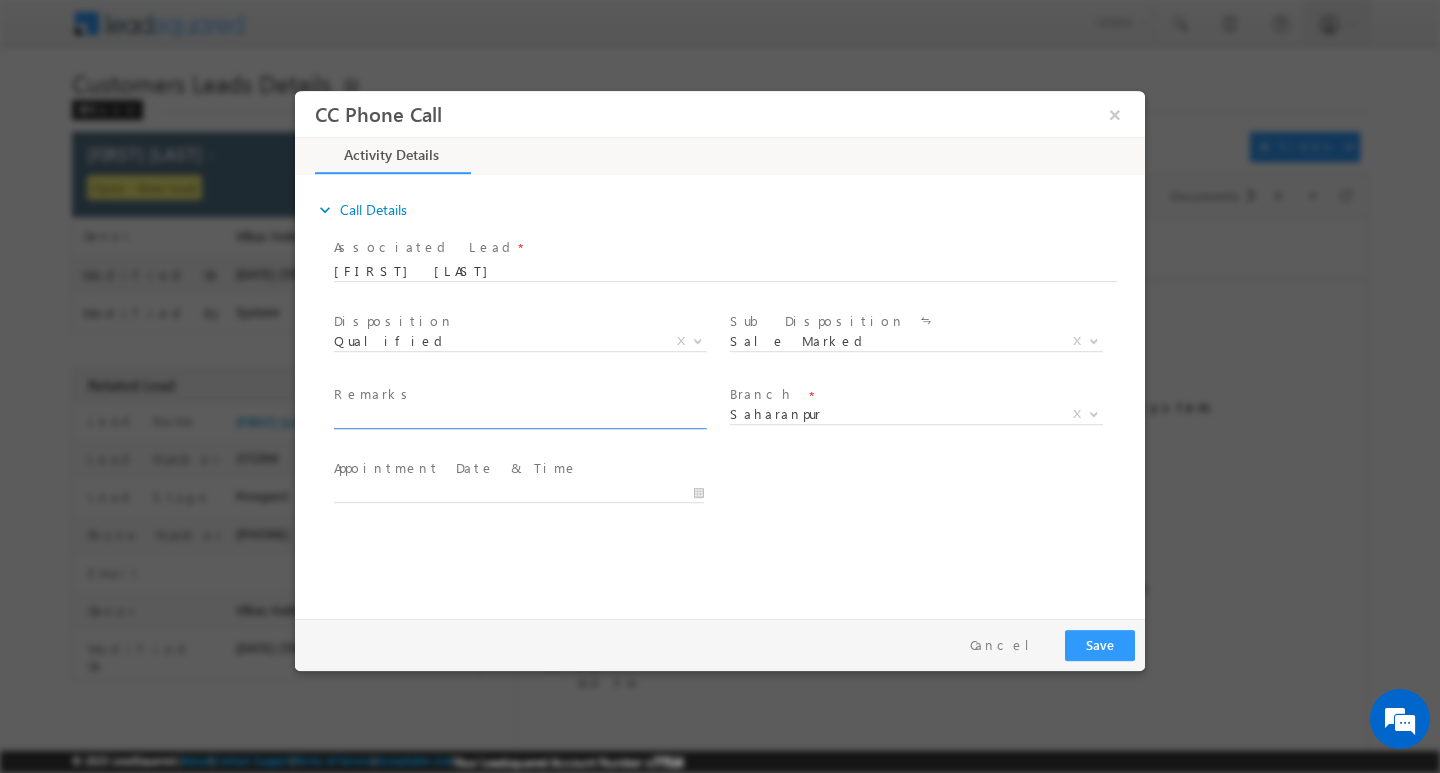 click at bounding box center [519, 418] 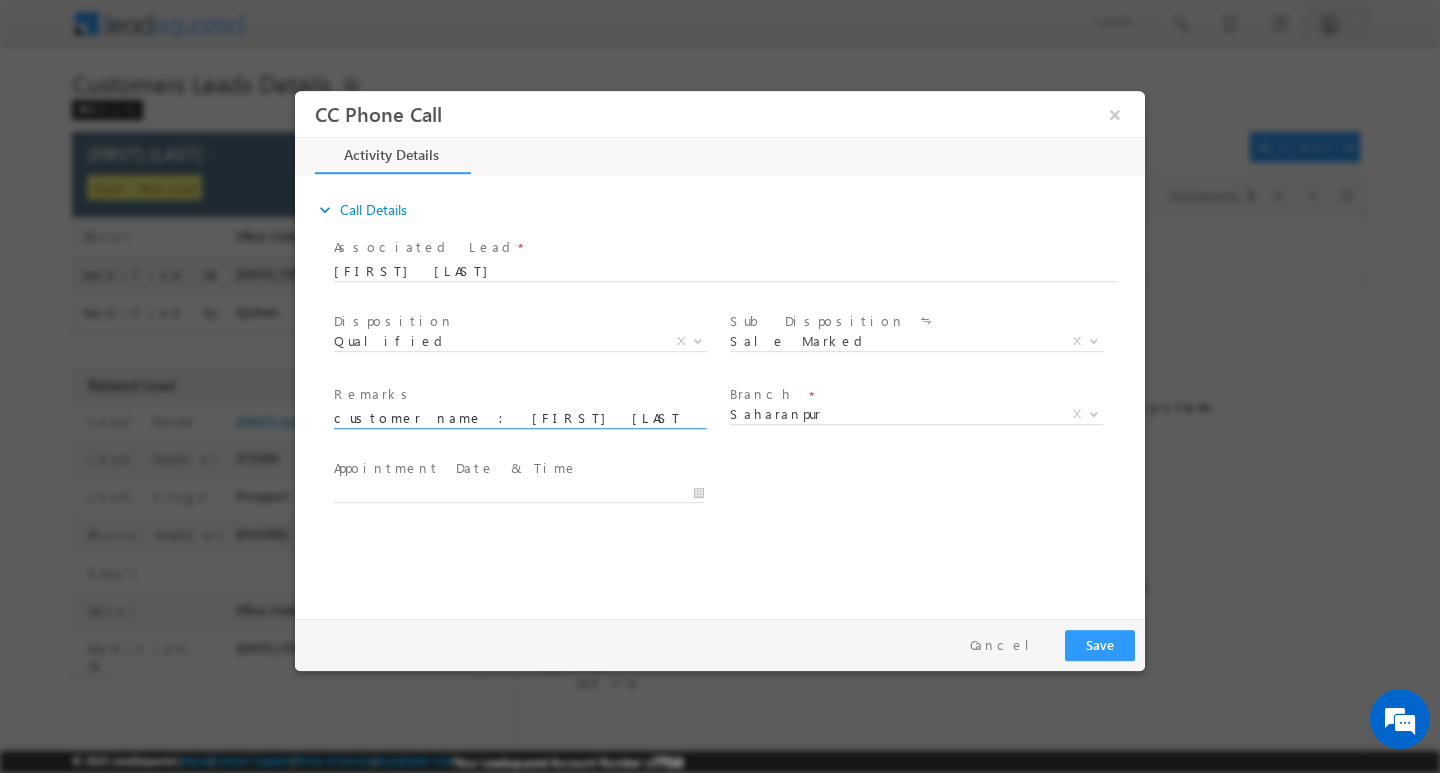 scroll, scrollTop: 0, scrollLeft: 828, axis: horizontal 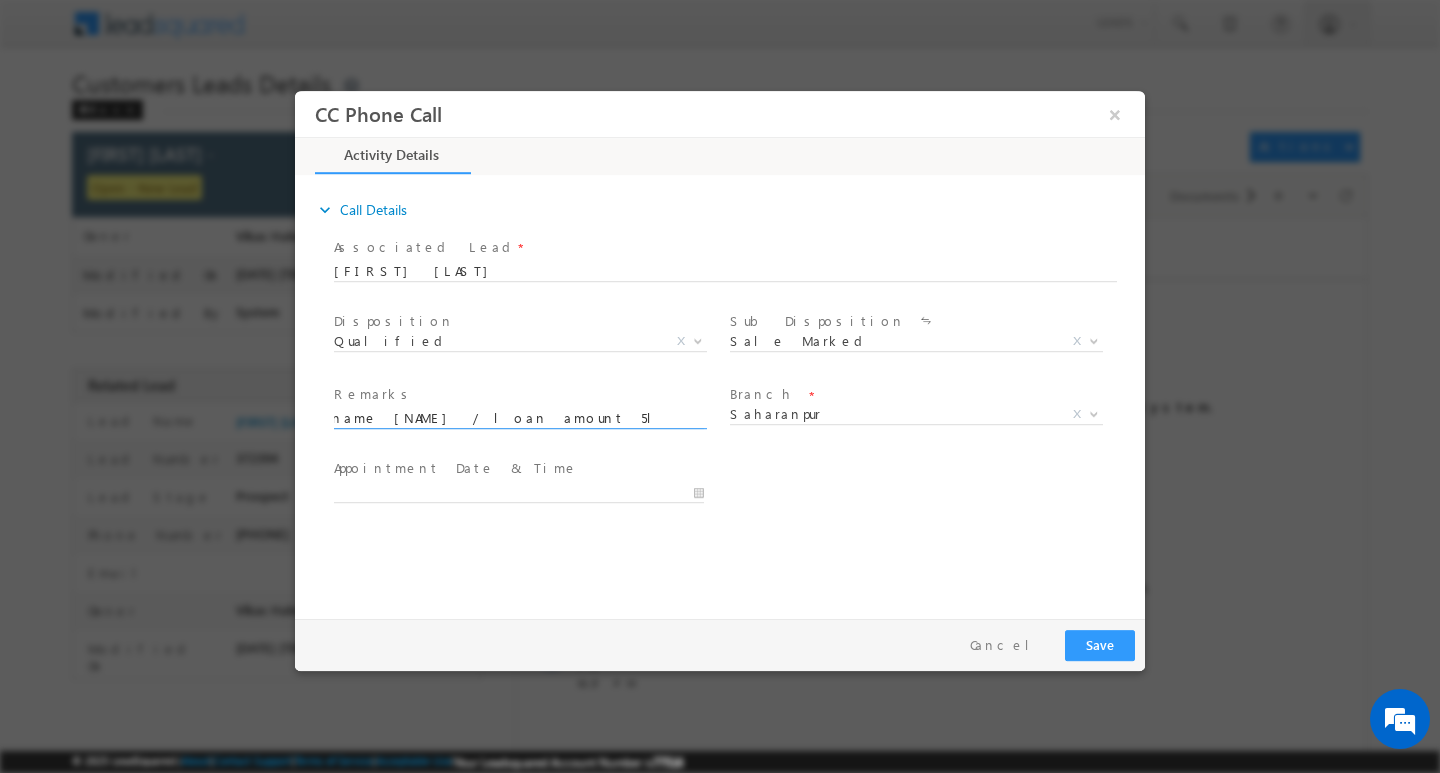 type on "customer name : Viksit Kumar/ ag 32/ b / self employed/ sopa name sameer / loan amount 5l / loan type costrution / mothe income 40k / work exper/ 15y / aad deoban  nearest aabitakr nagr / pincod 24" 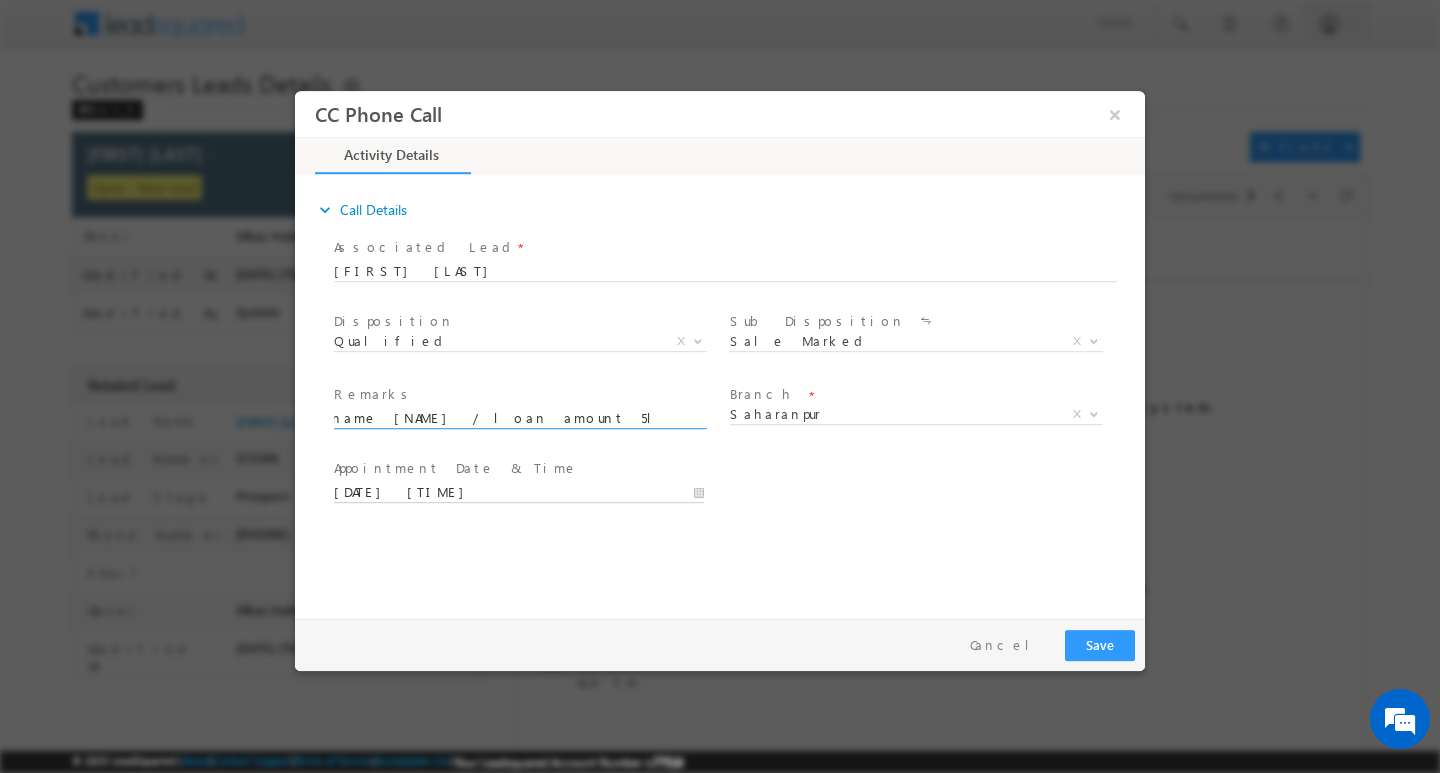 click on "07/15/2025 12:11 PM" at bounding box center (519, 492) 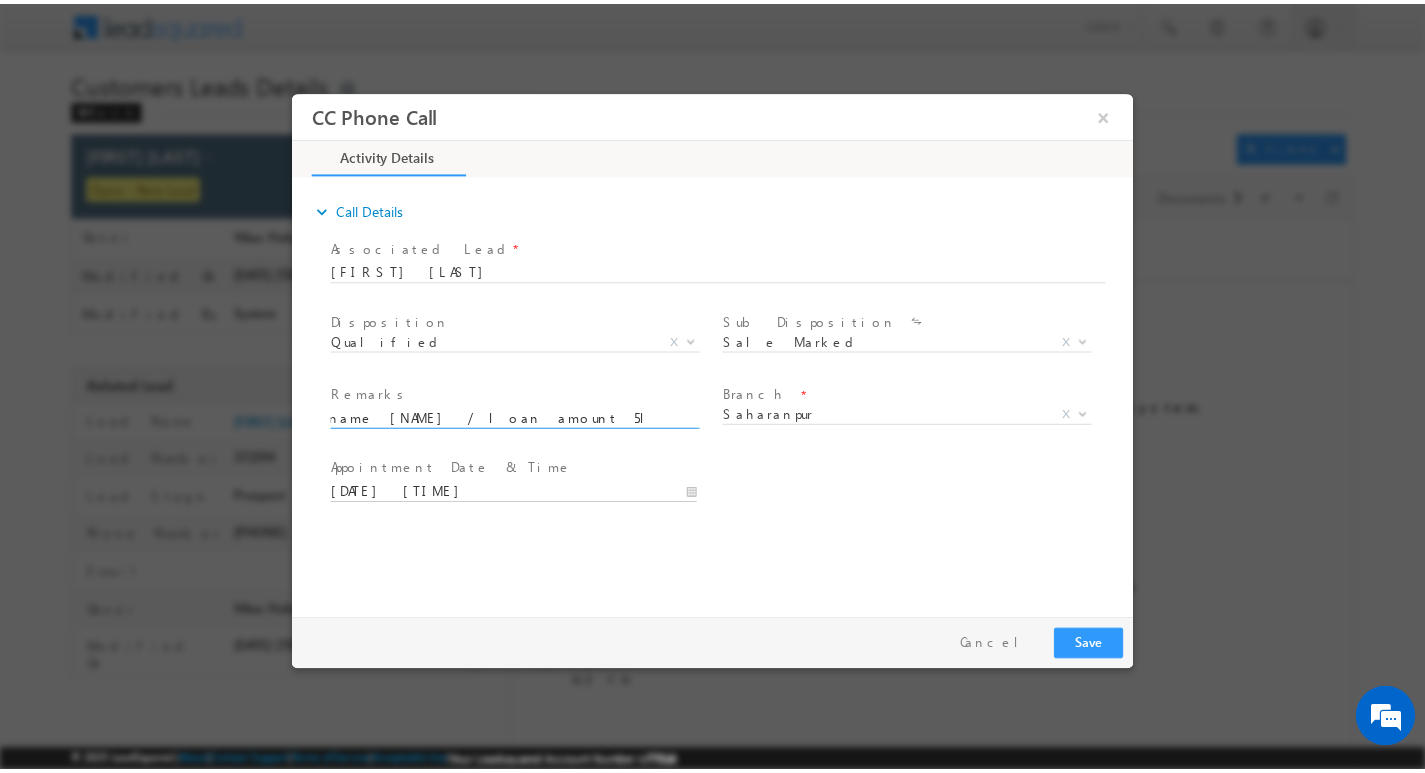scroll, scrollTop: 0, scrollLeft: 0, axis: both 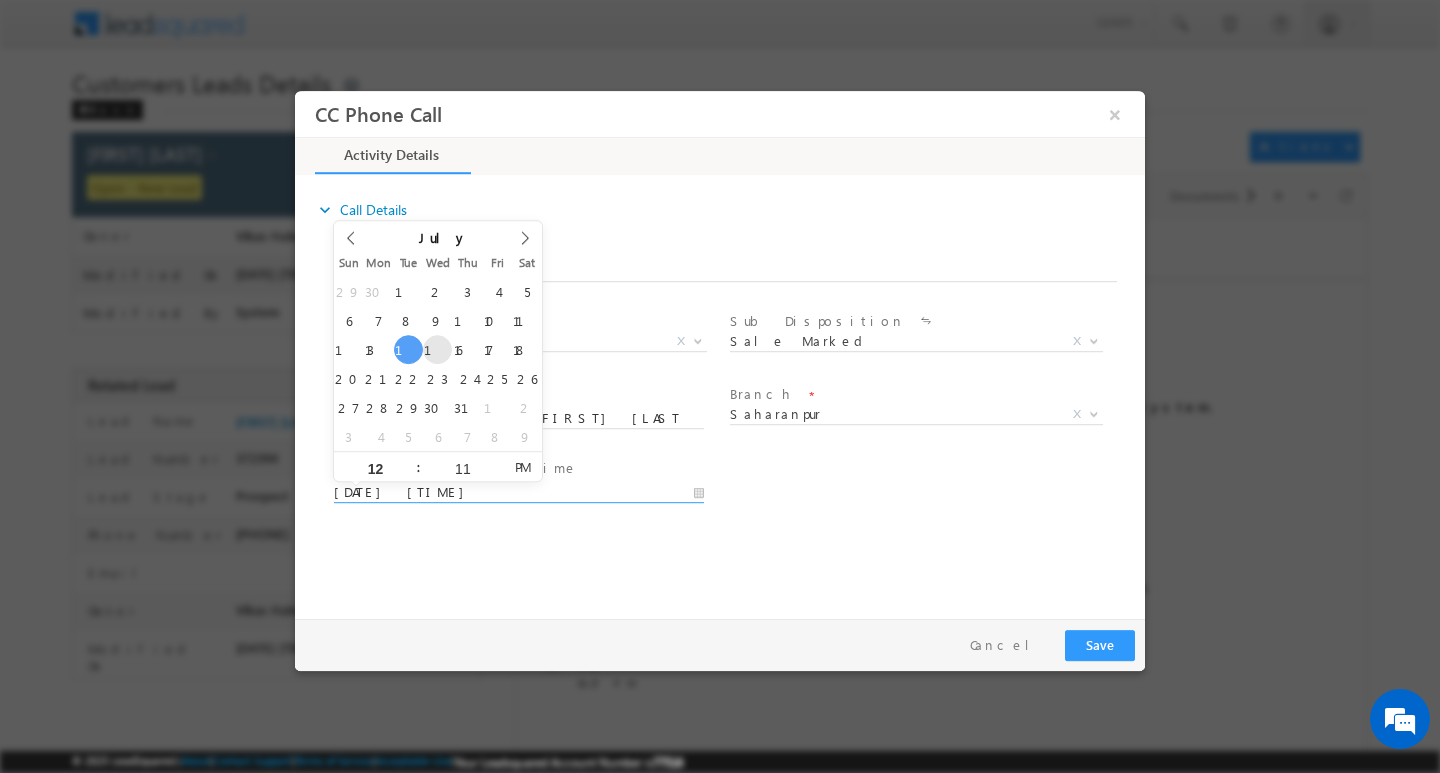 type on "07/16/2025 12:11 PM" 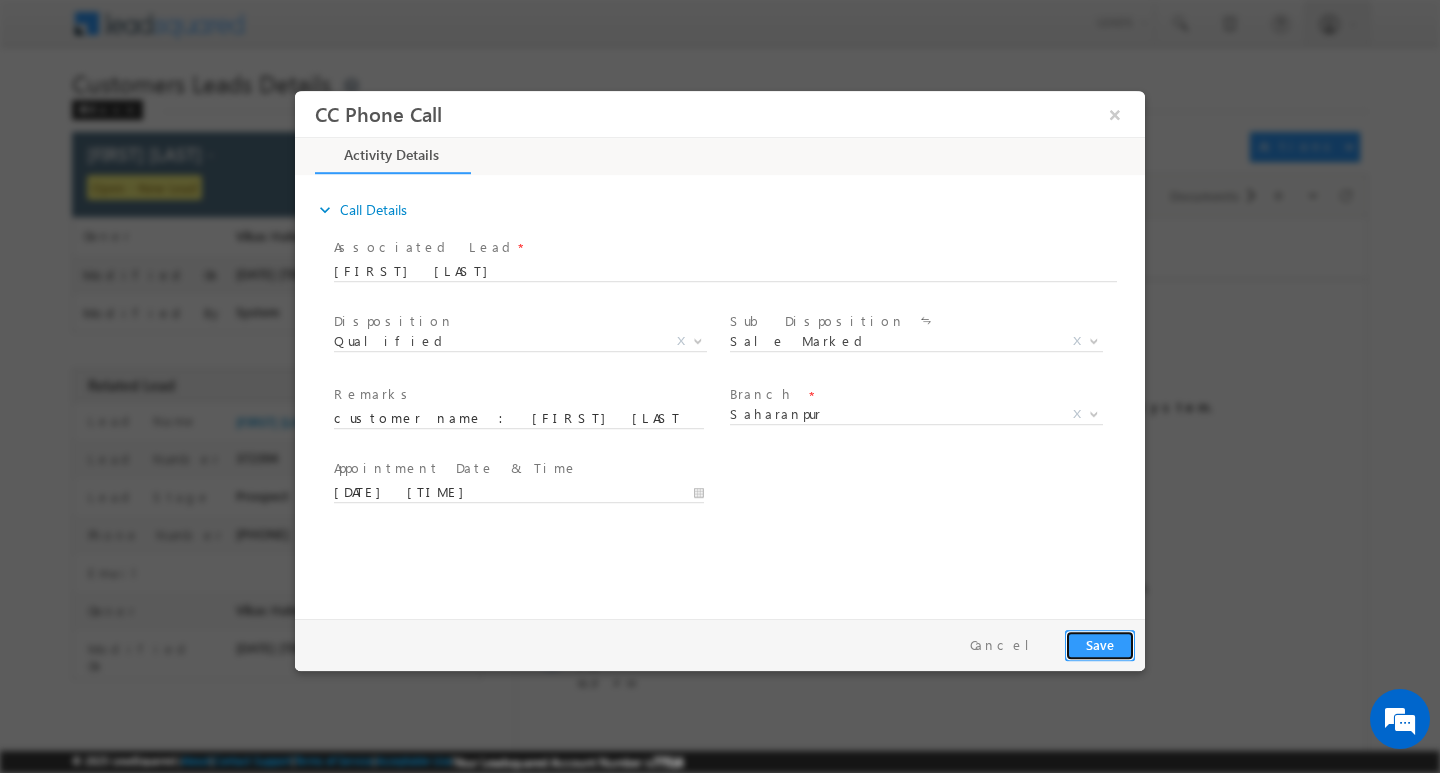 click on "Save" at bounding box center (1100, 644) 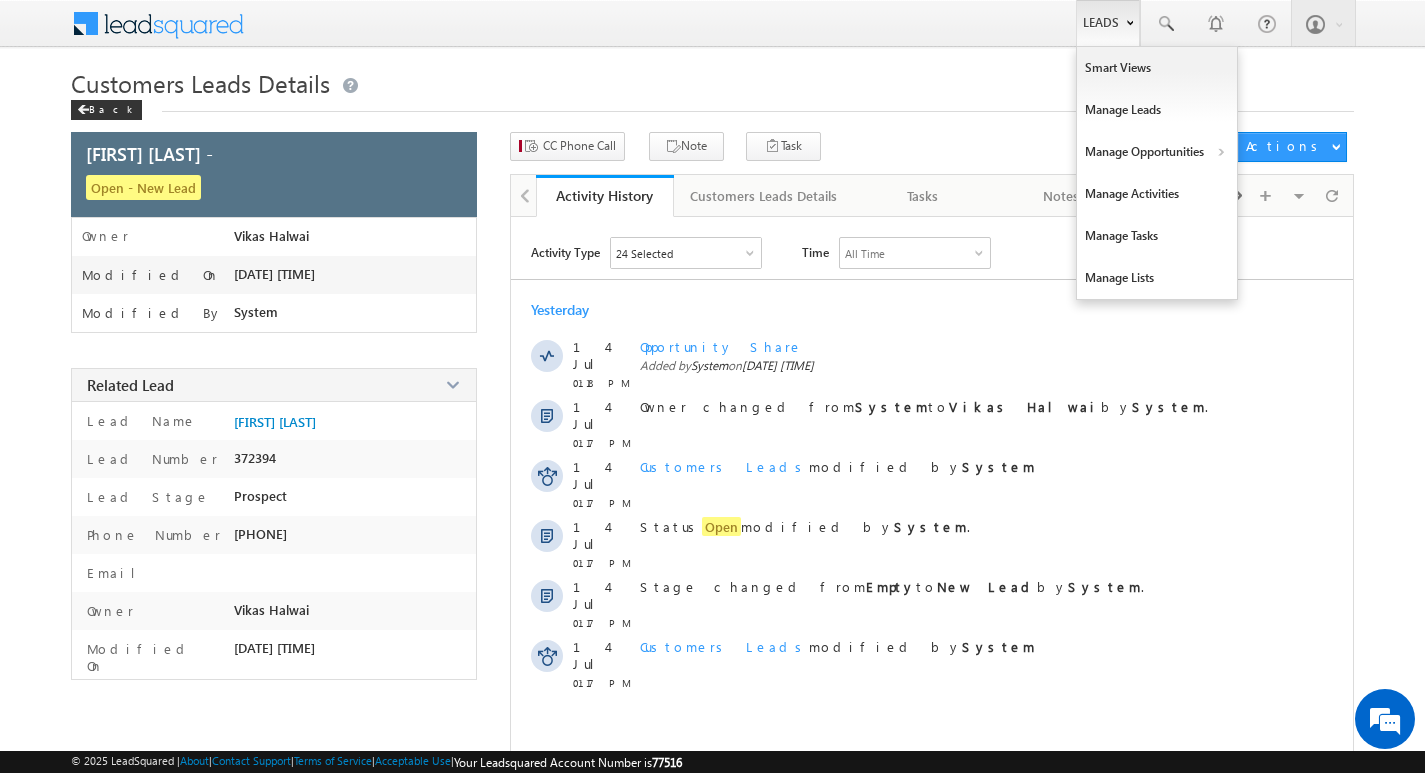click on "Leads" at bounding box center [1108, 23] 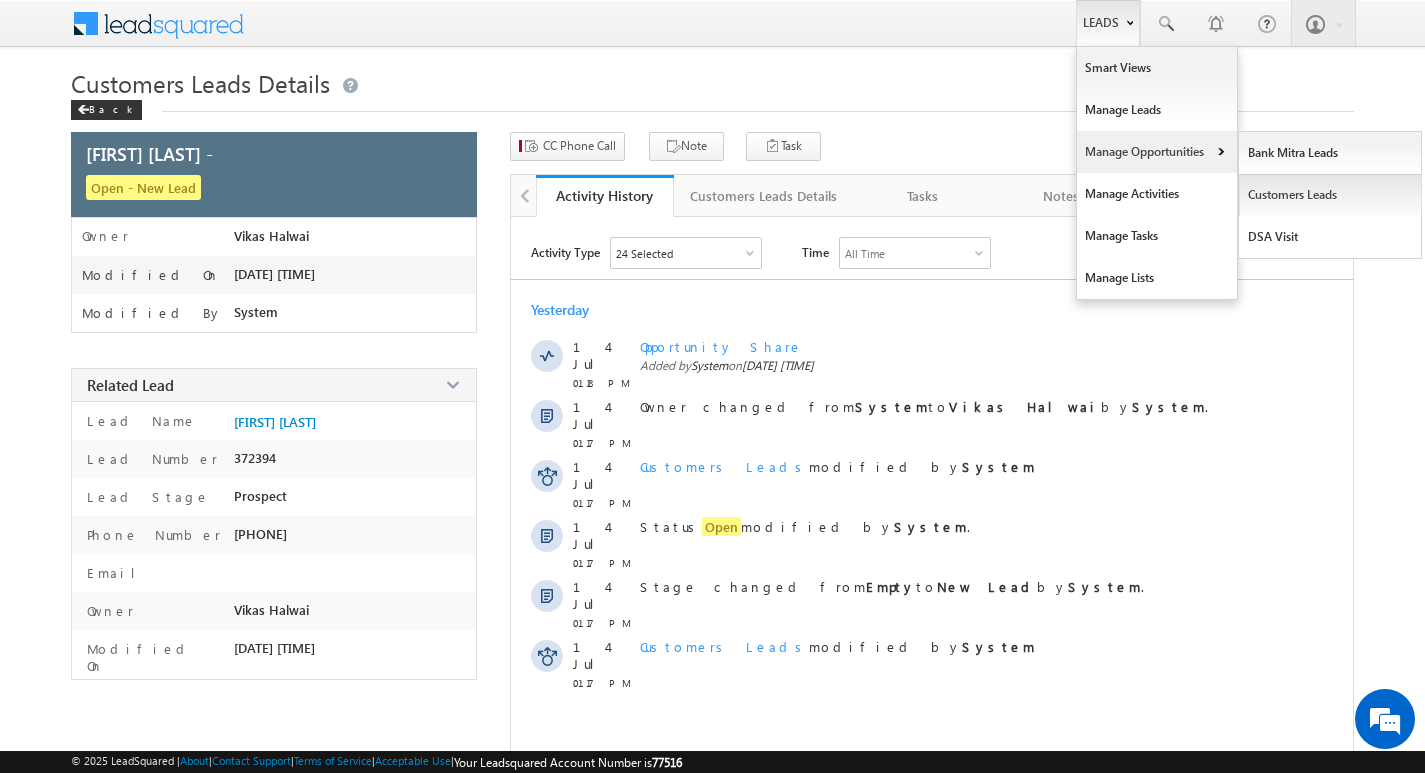 click on "Customers Leads" at bounding box center [1330, 195] 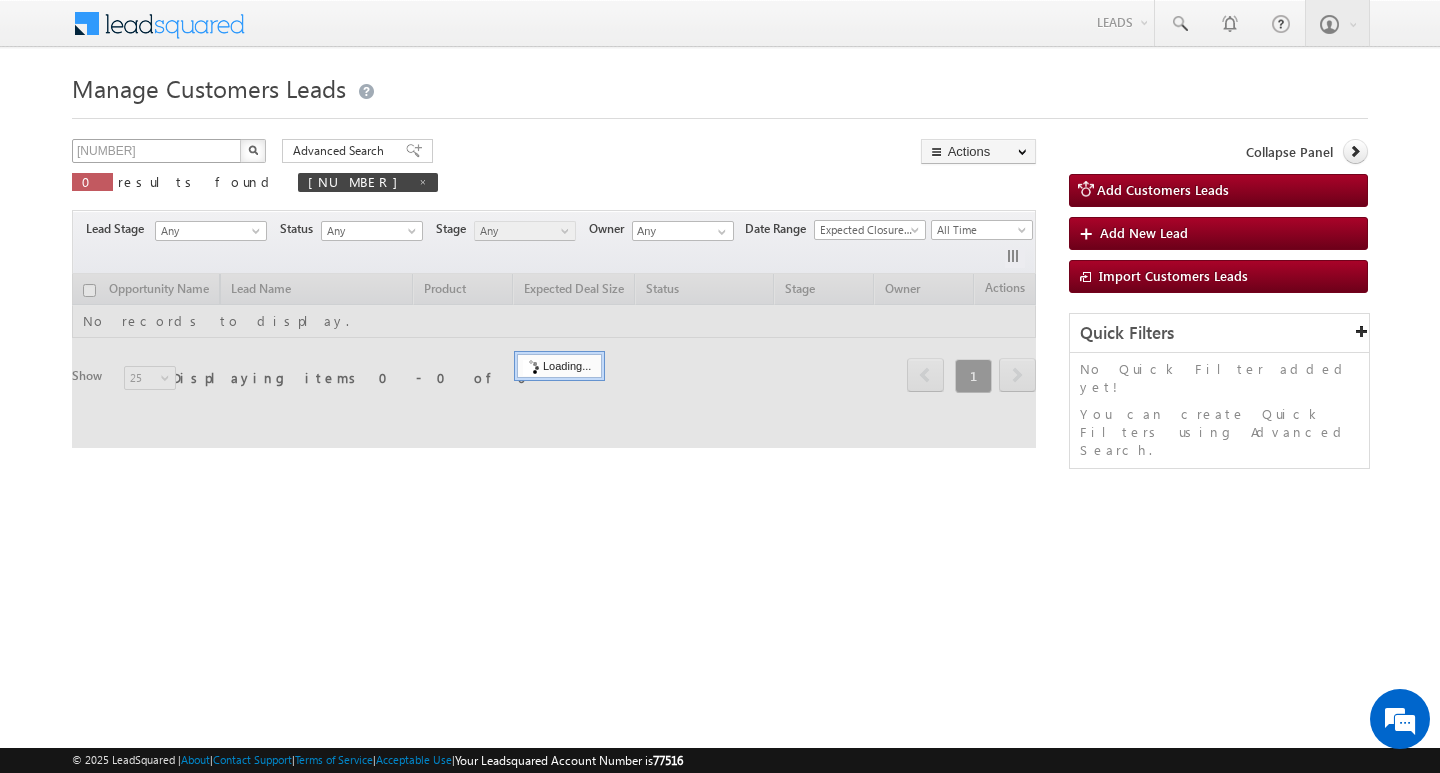 scroll, scrollTop: 0, scrollLeft: 0, axis: both 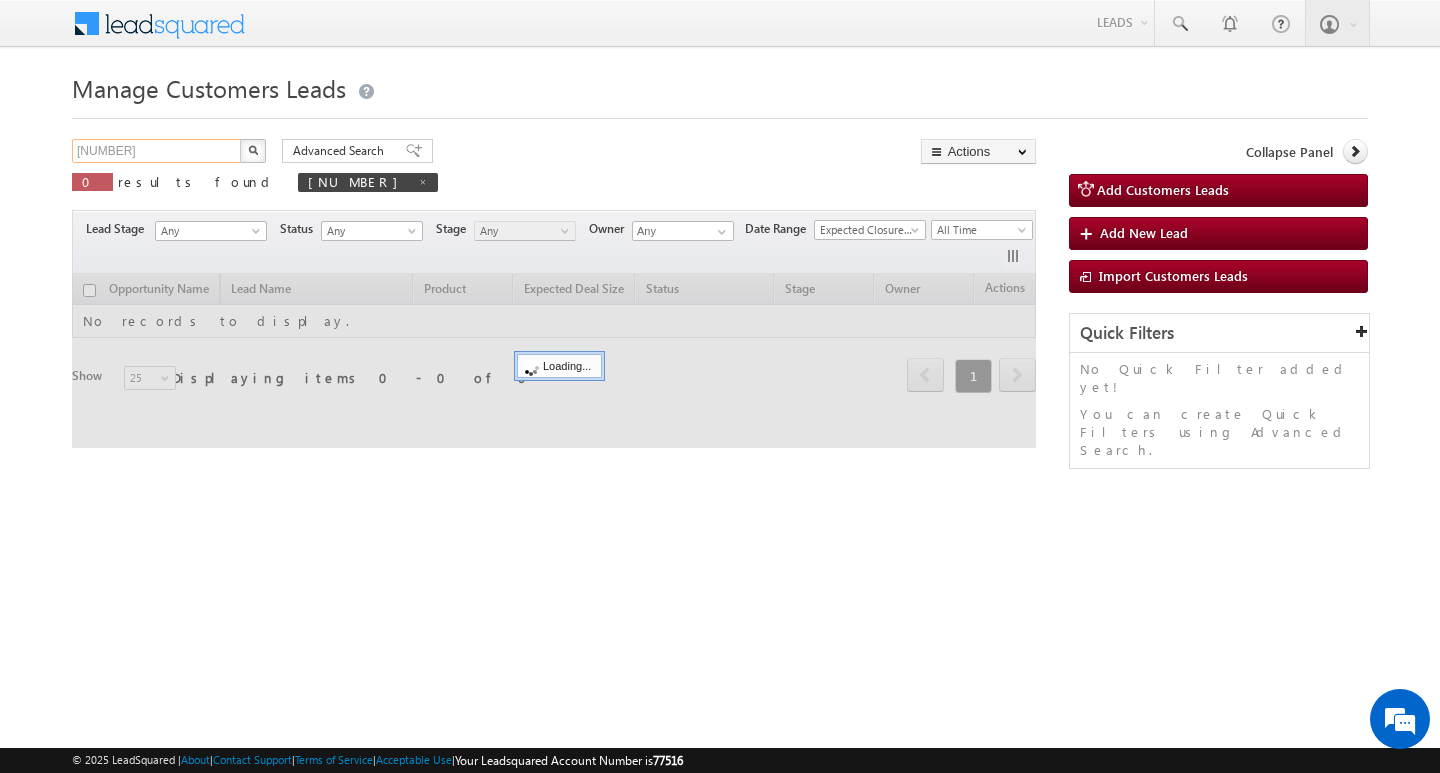 click on "[NUMBER]" at bounding box center (157, 151) 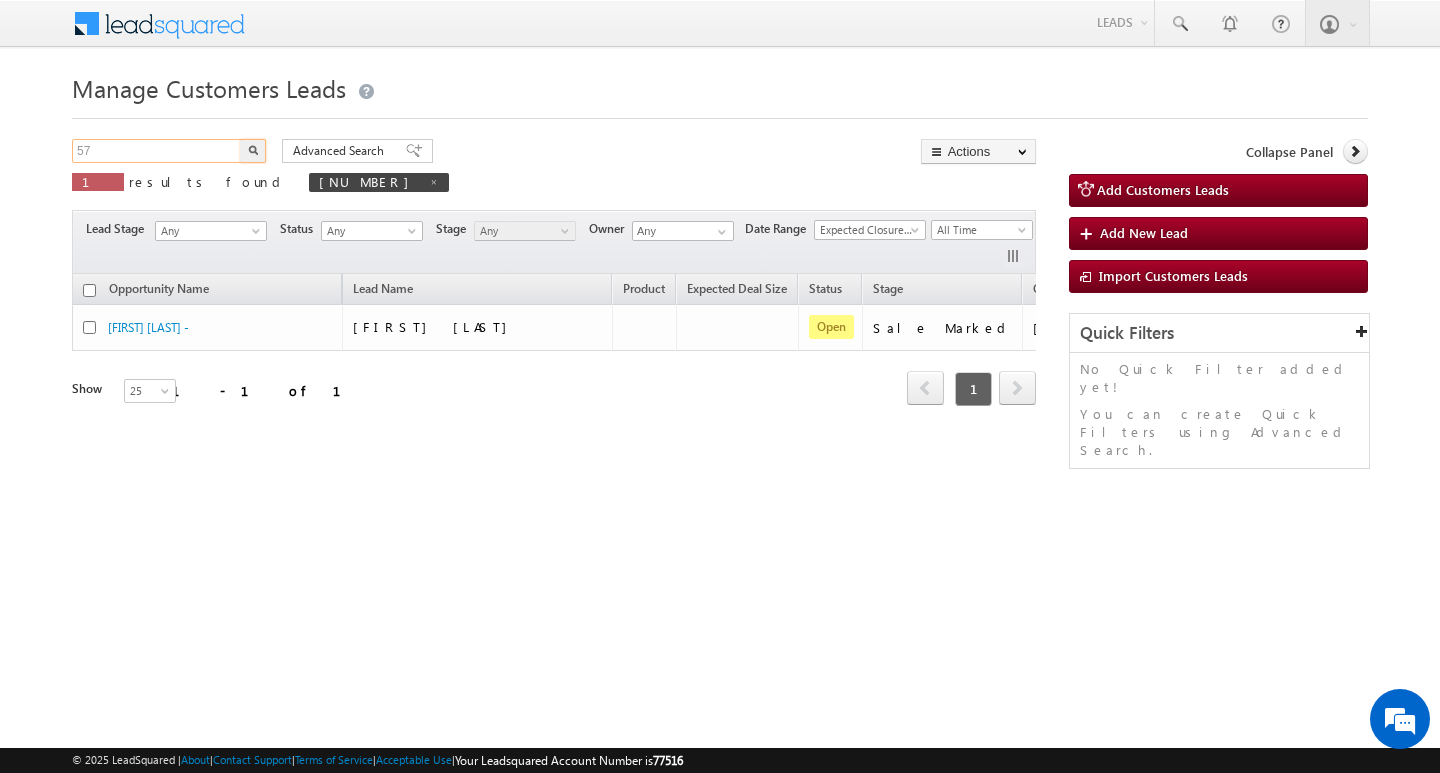 type on "5" 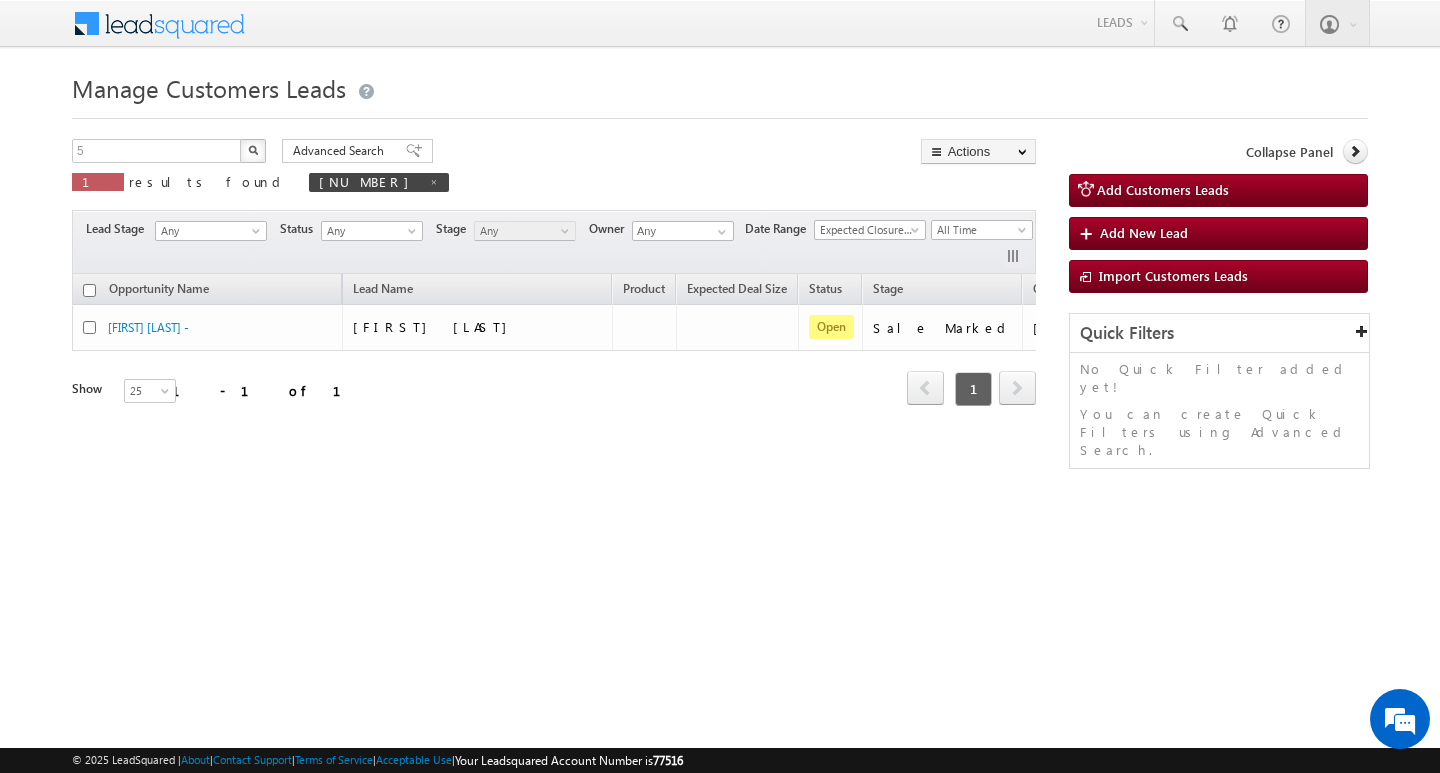 scroll, scrollTop: 0, scrollLeft: 0, axis: both 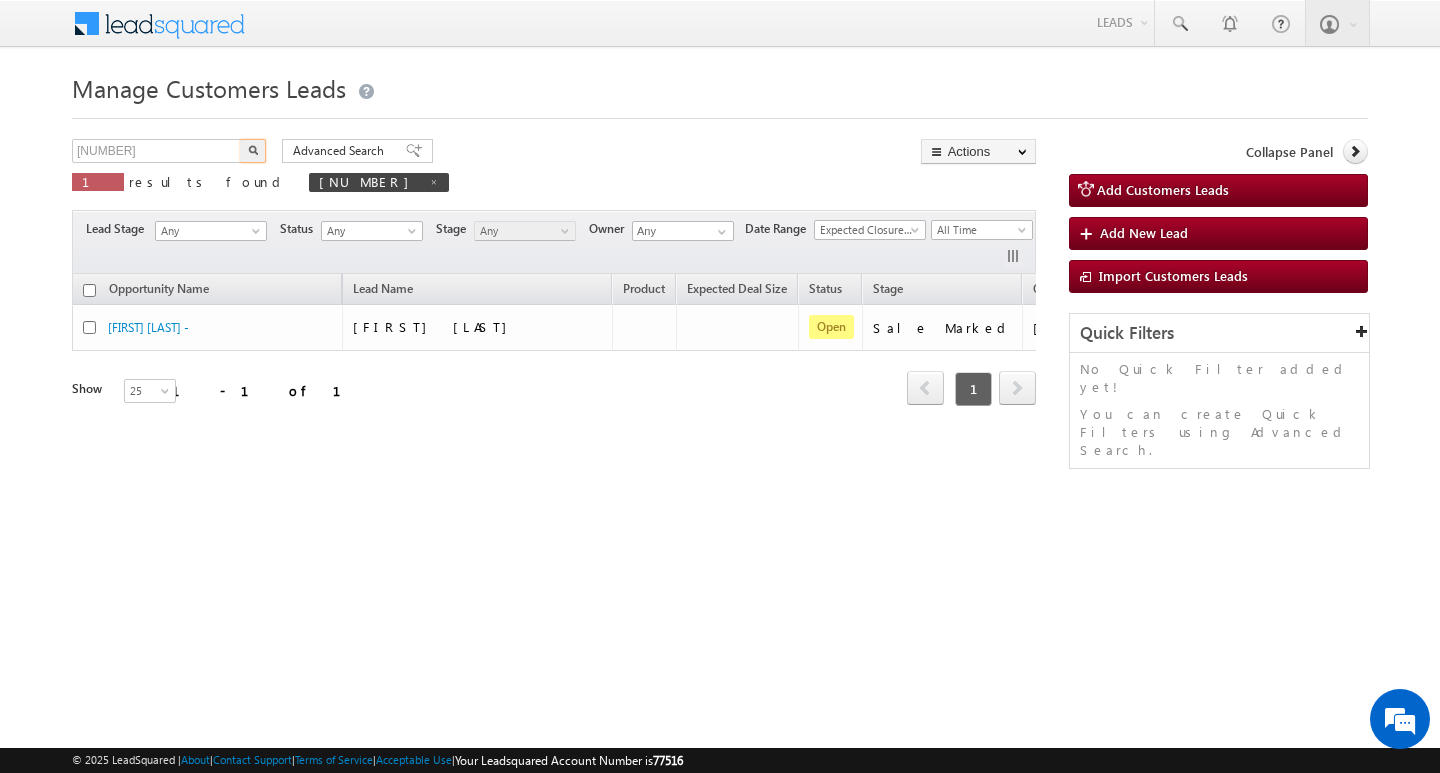 click at bounding box center [253, 151] 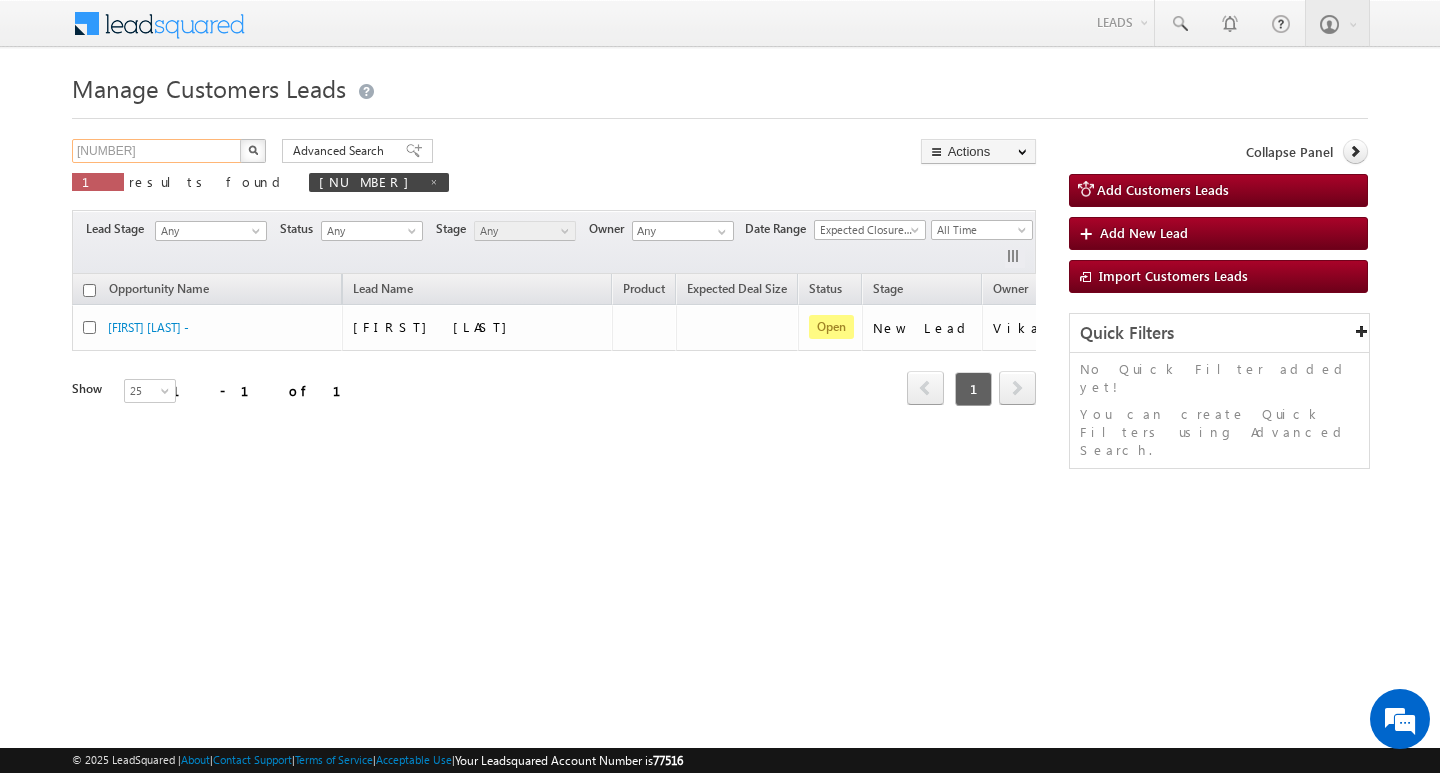 click on "577415" at bounding box center (157, 151) 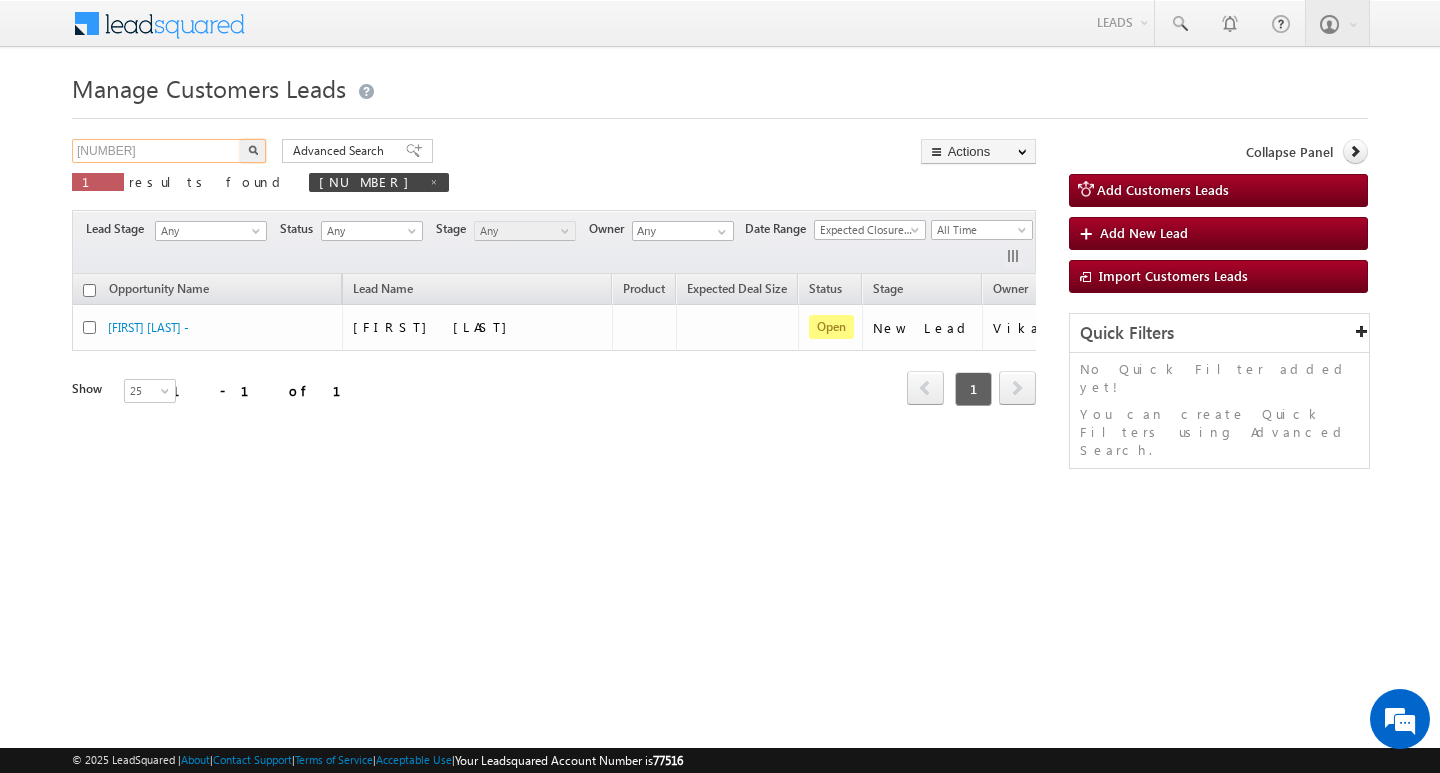 type on "577417" 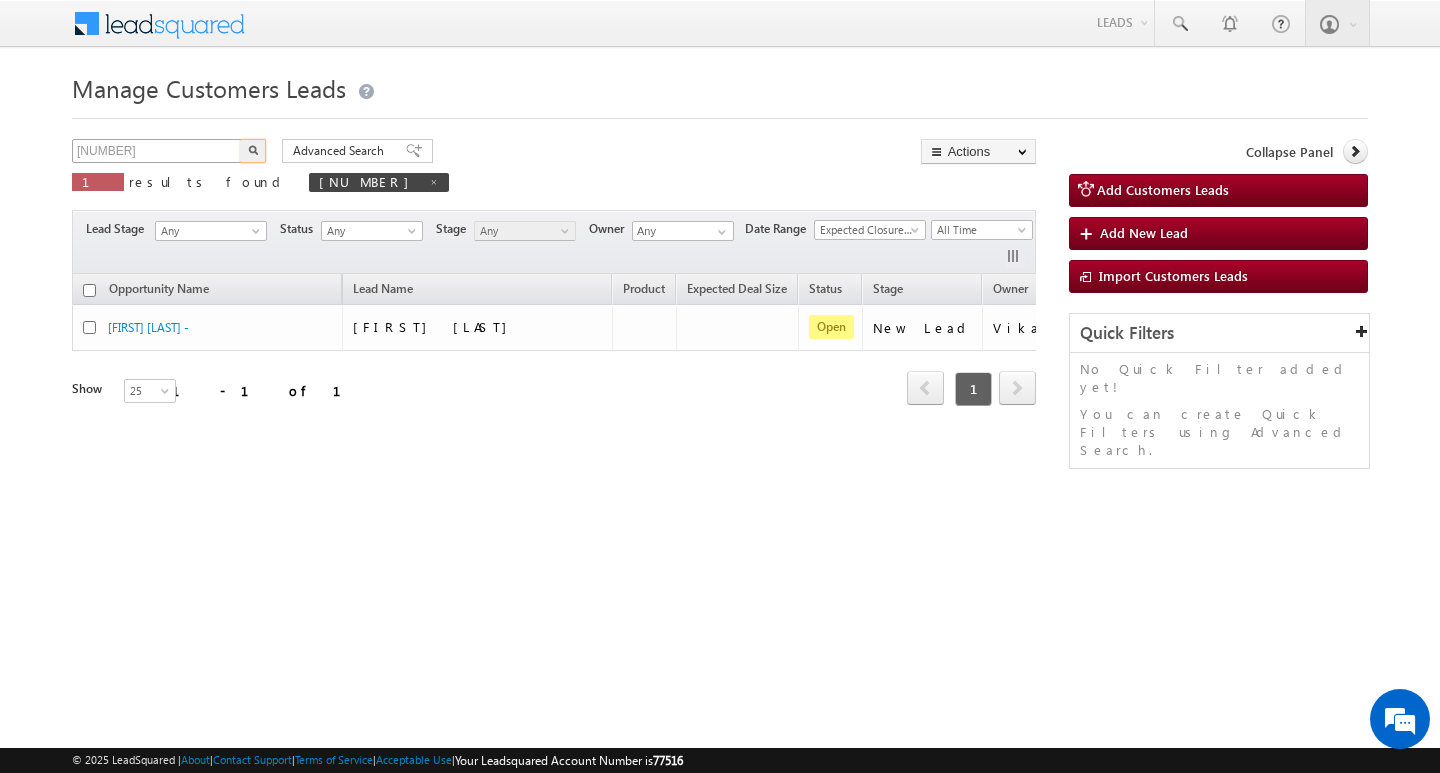 click at bounding box center (253, 151) 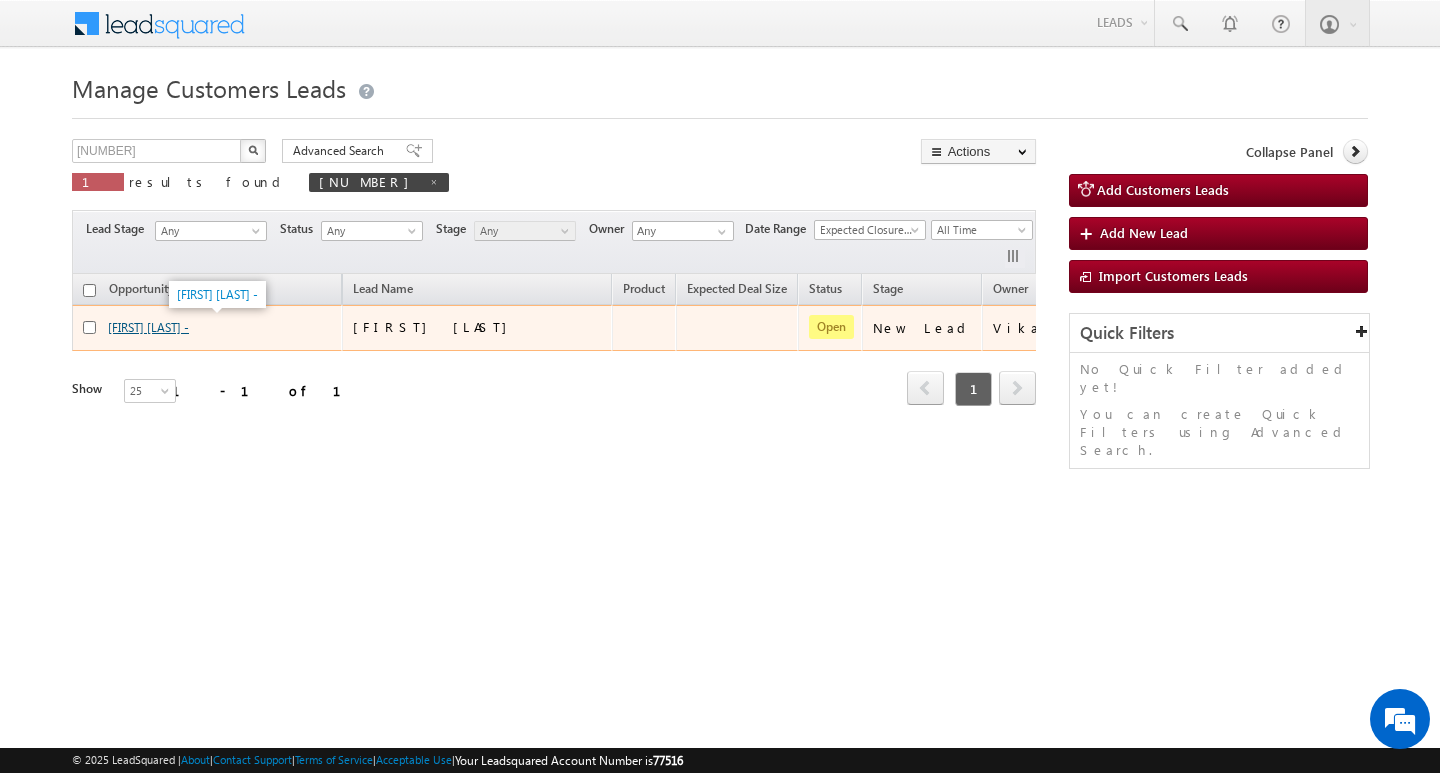 click on "[FIRST] [LAST]  -" at bounding box center (148, 327) 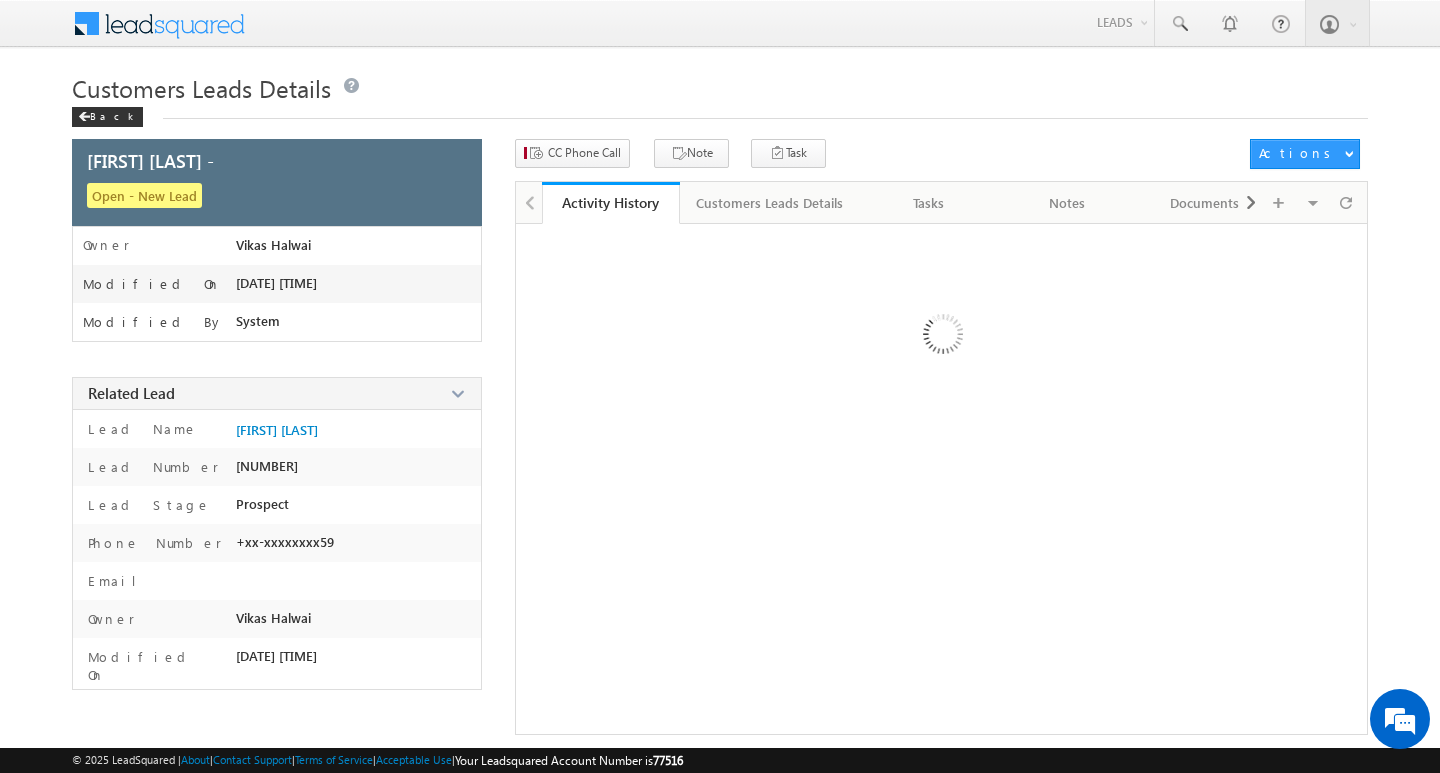 scroll, scrollTop: 0, scrollLeft: 0, axis: both 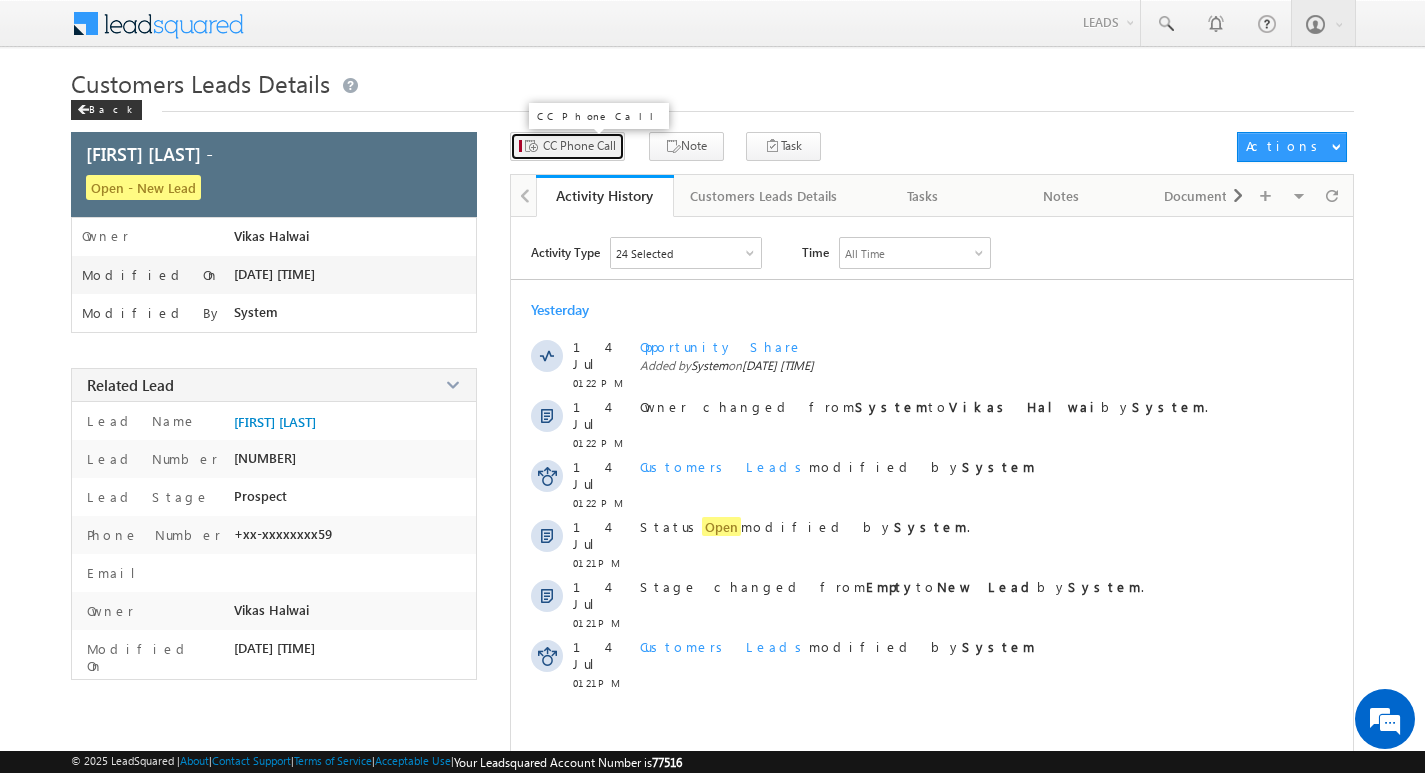 click on "CC Phone Call" at bounding box center [579, 146] 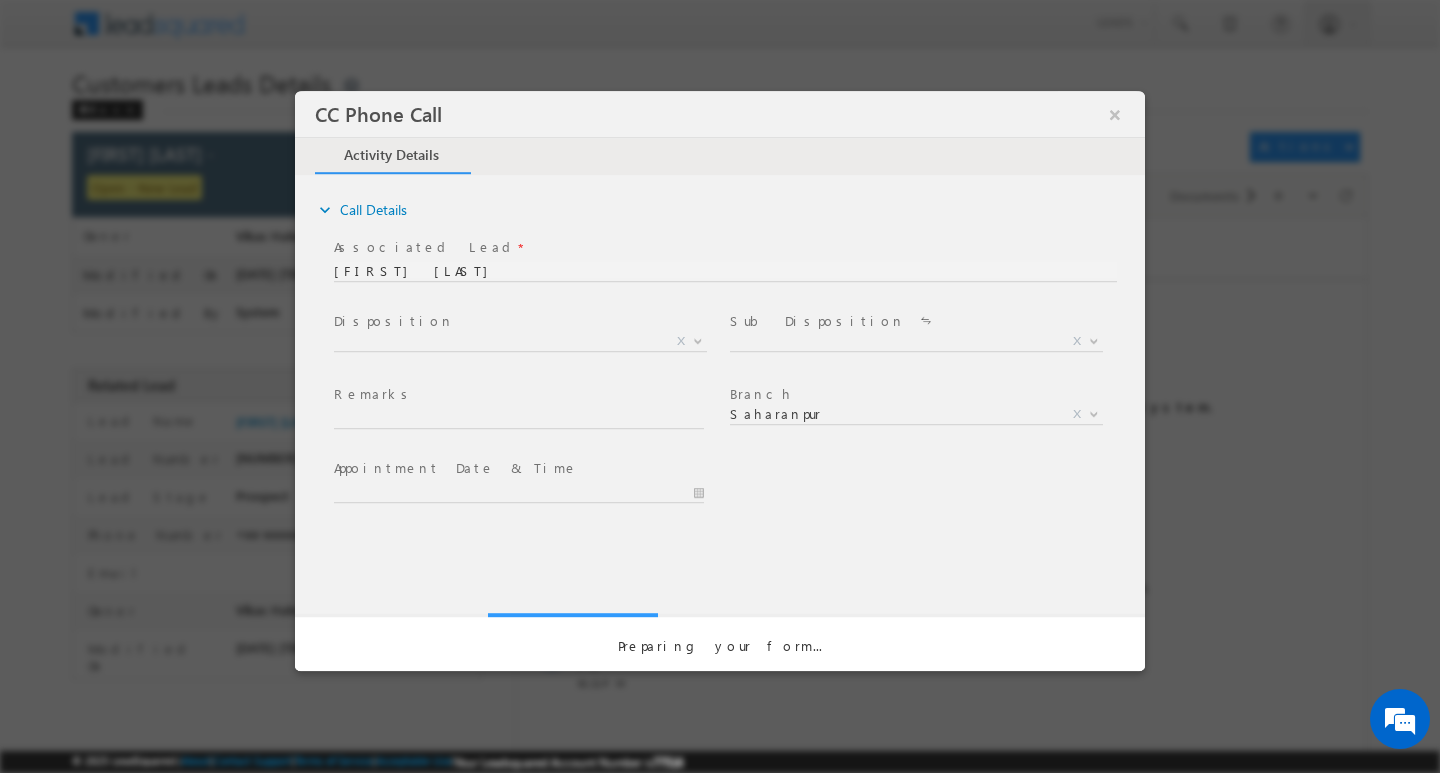 scroll, scrollTop: 0, scrollLeft: 0, axis: both 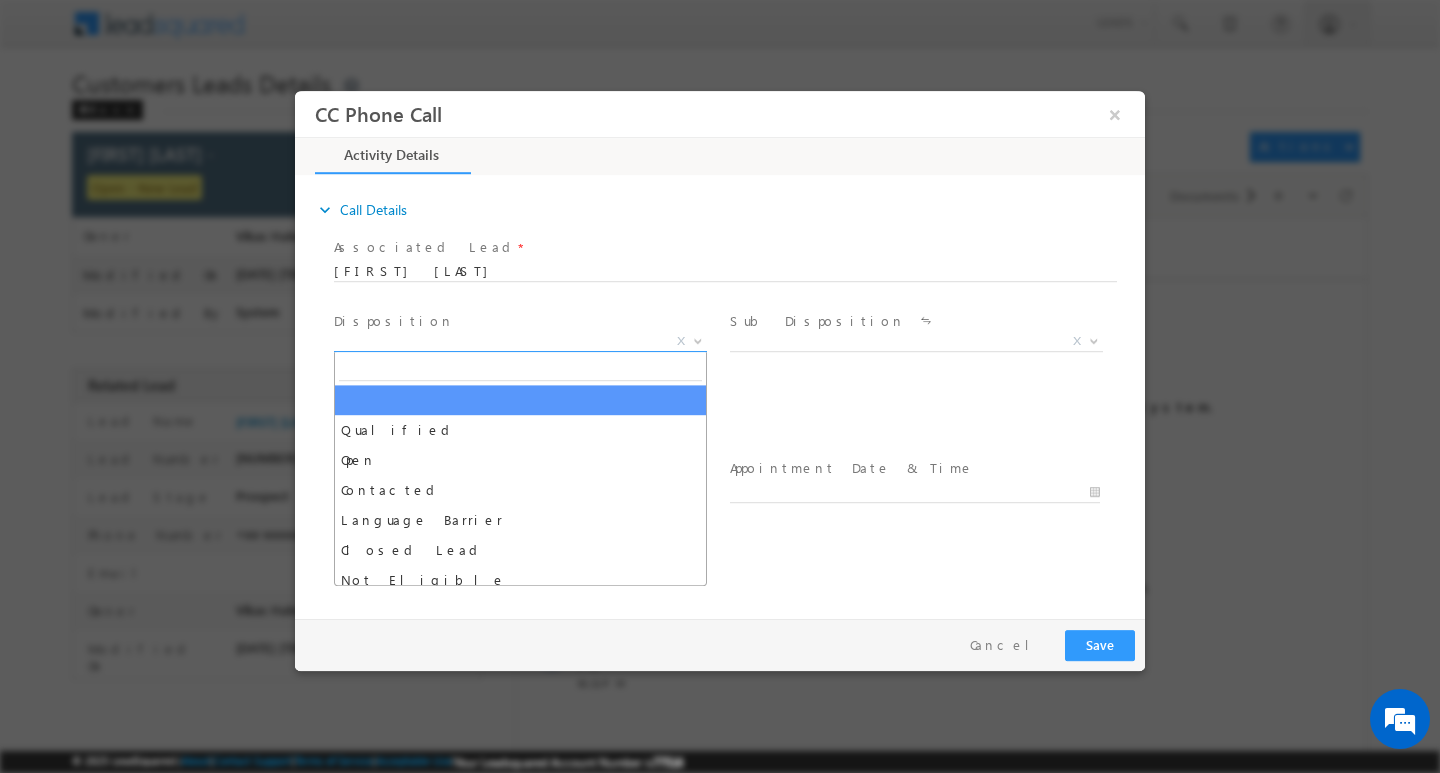 click at bounding box center (698, 339) 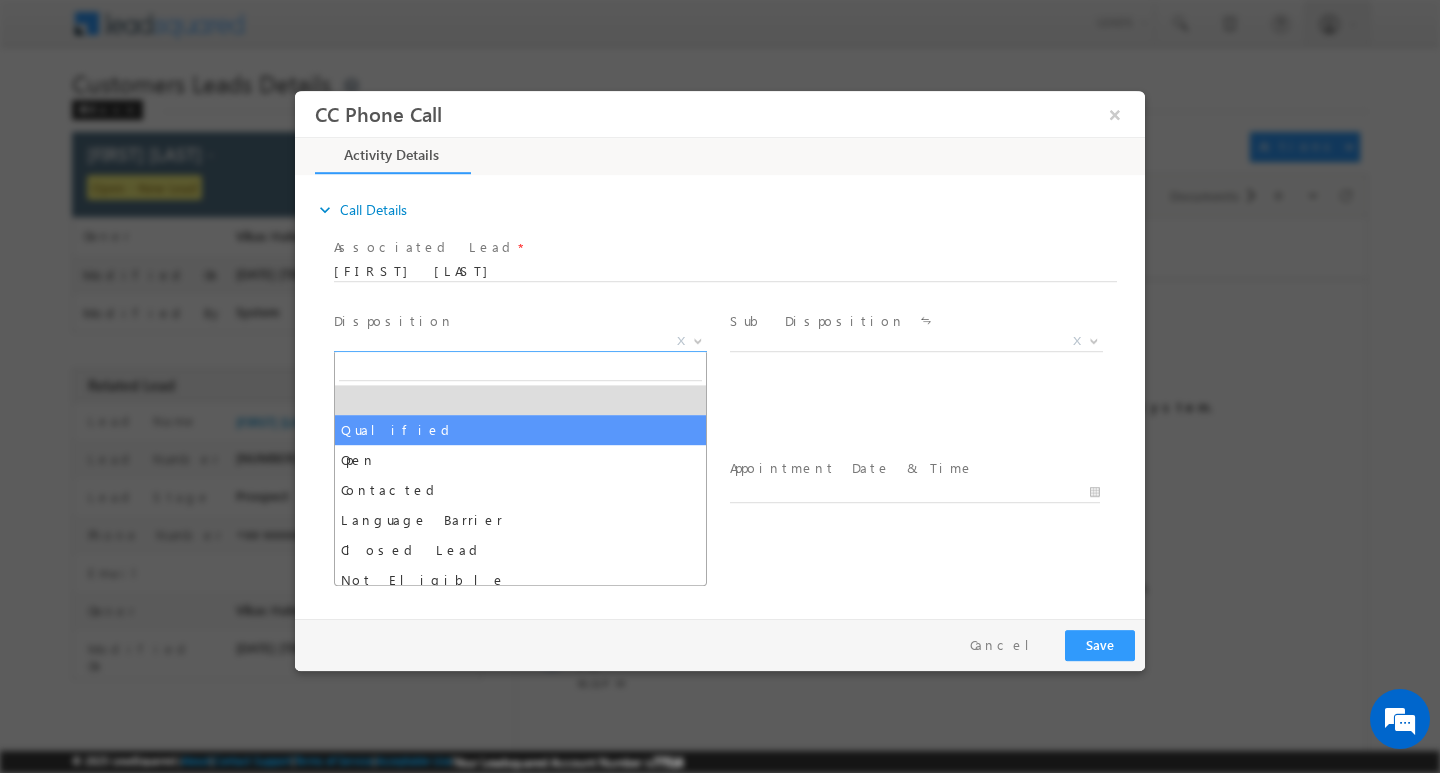 select on "Qualified" 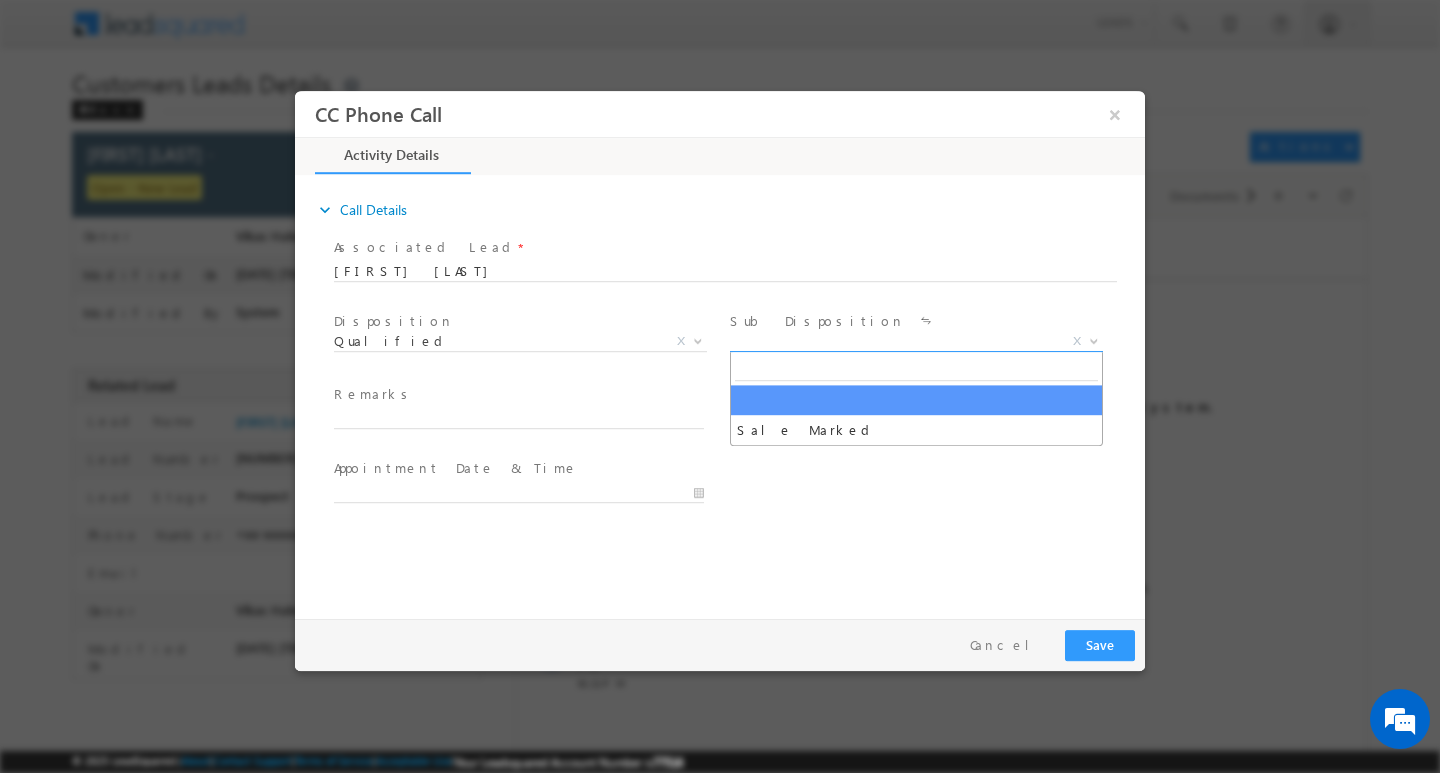 click at bounding box center (1092, 340) 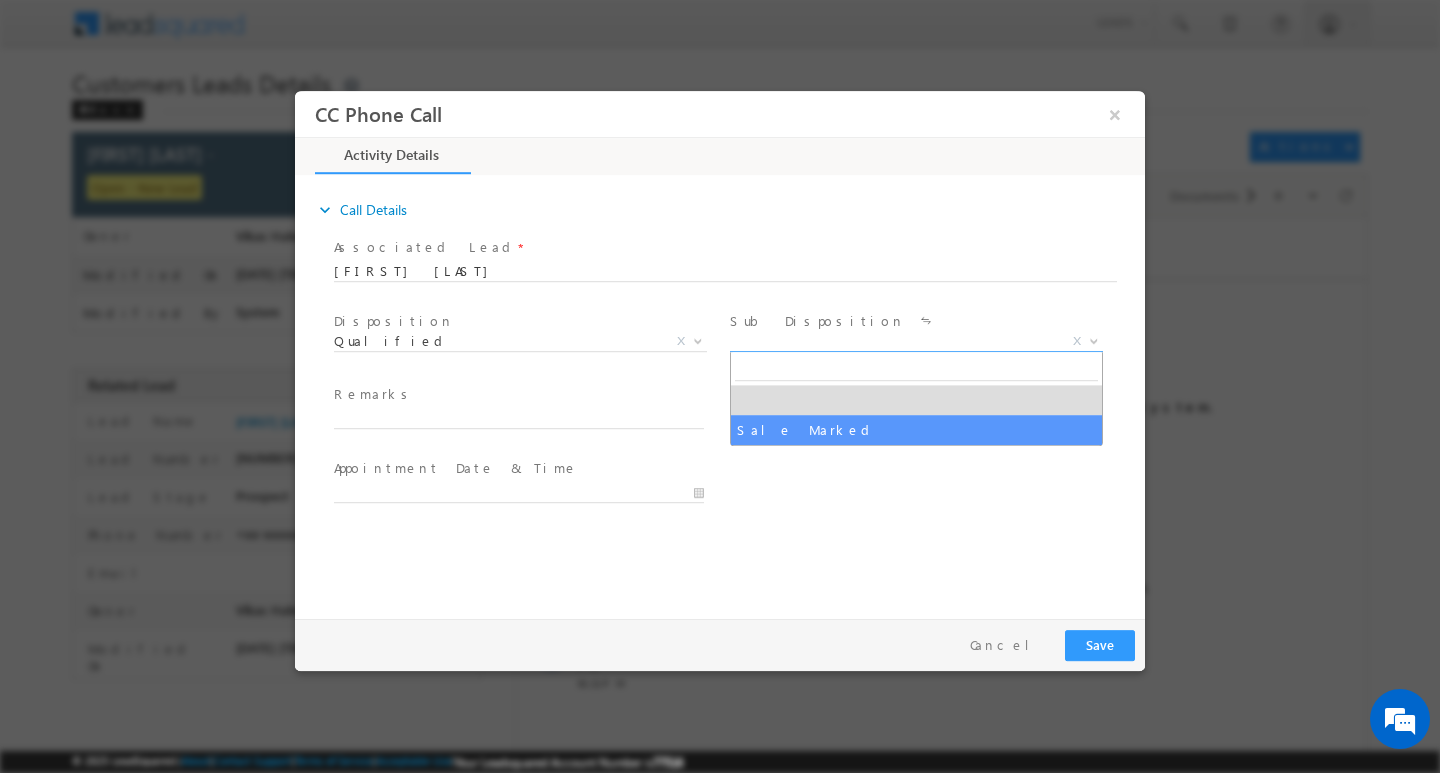 select on "Sale Marked" 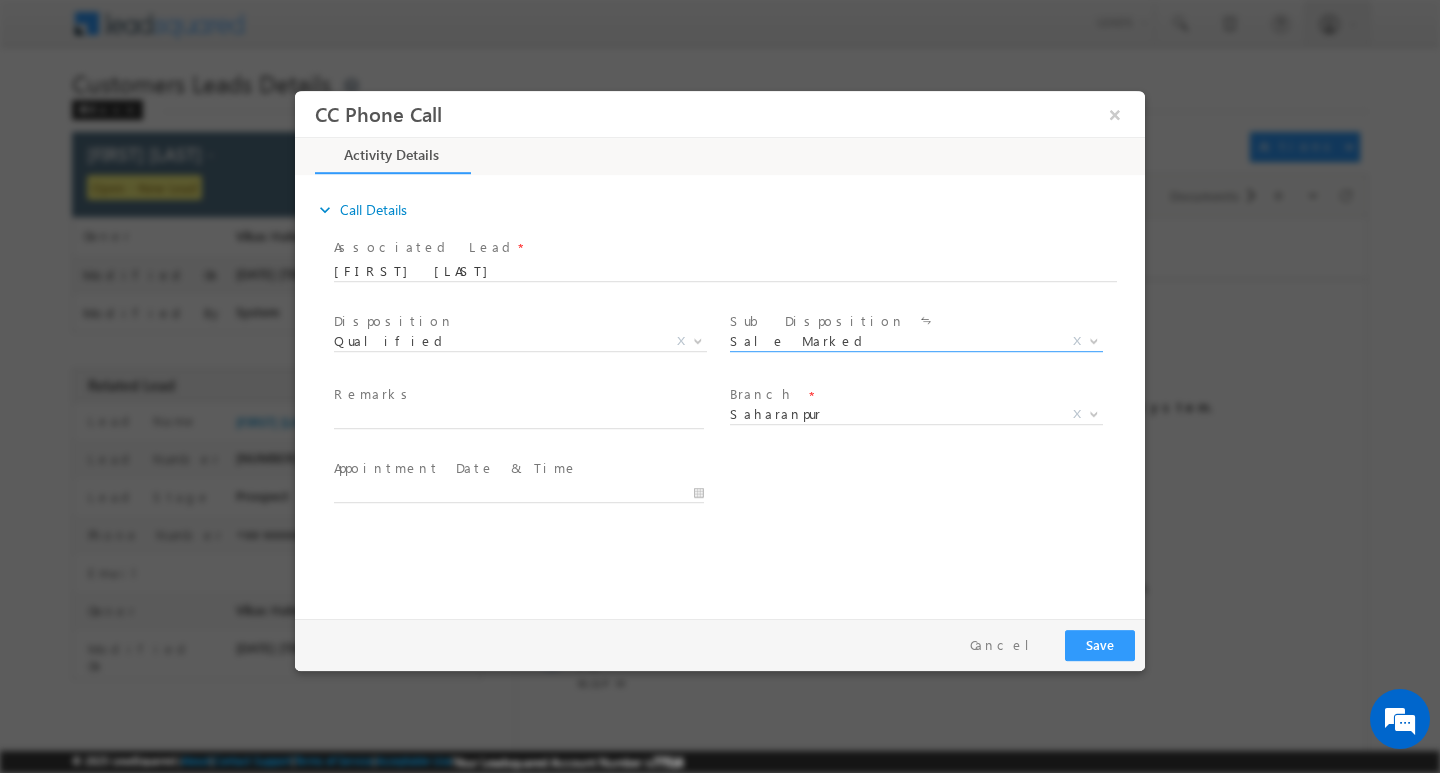 click on "Remarks
*" at bounding box center [518, 395] 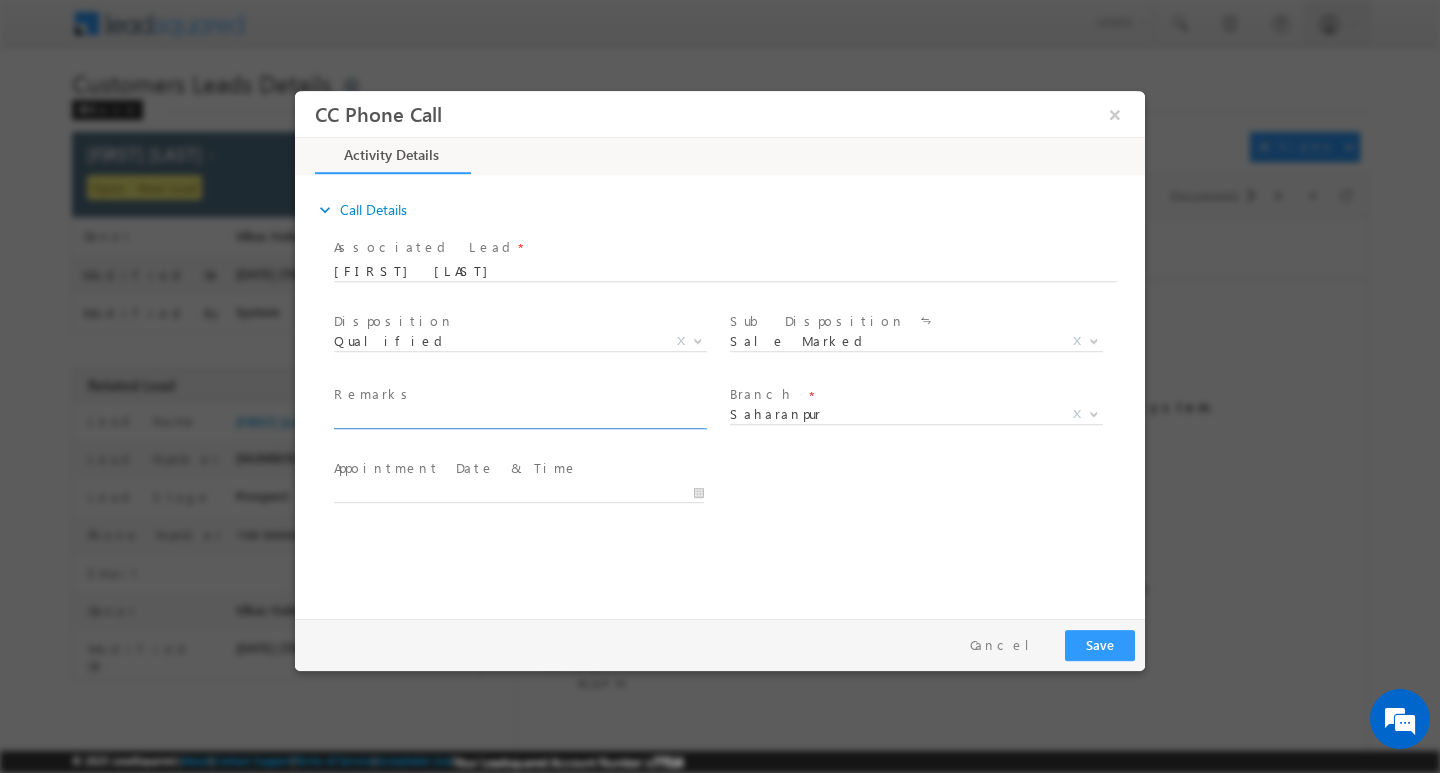 click at bounding box center (519, 418) 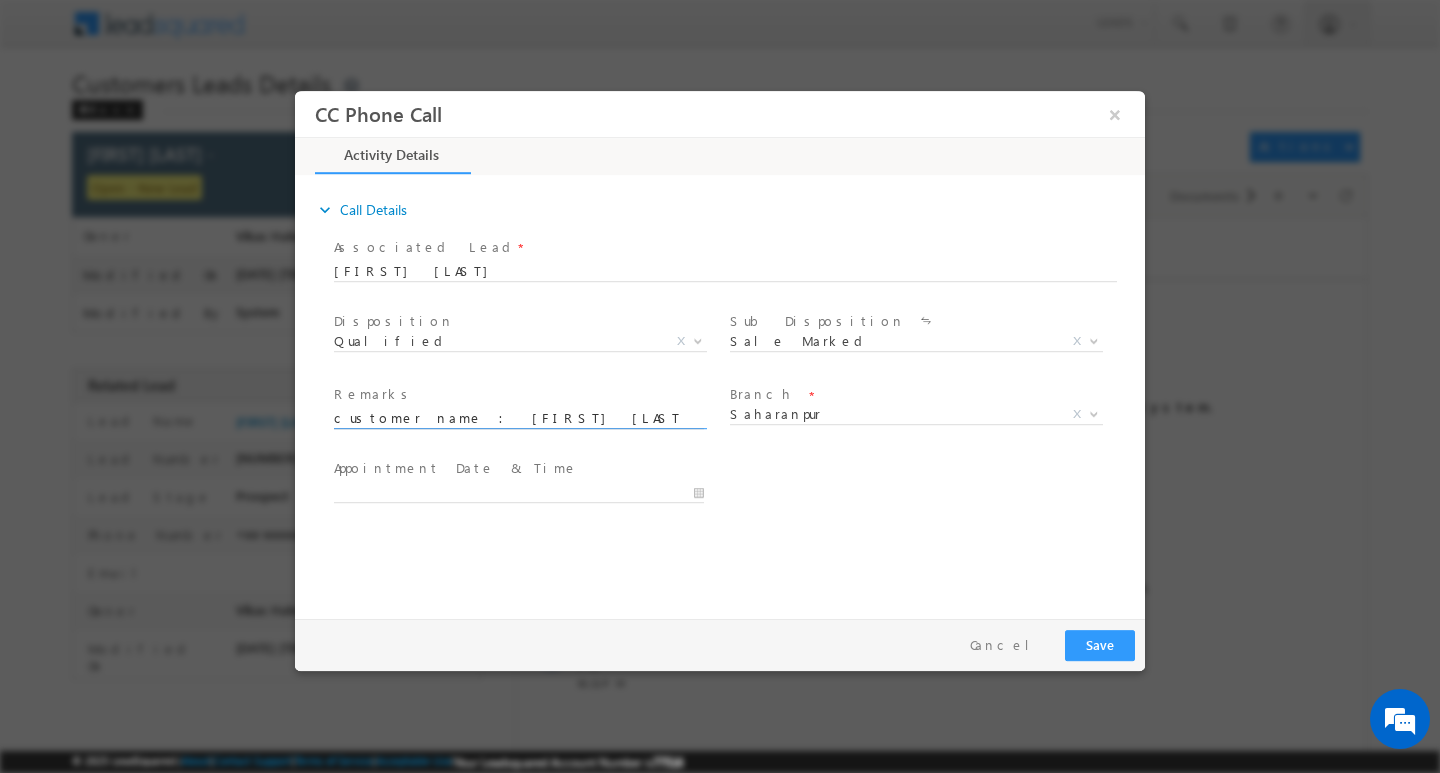 scroll, scrollTop: 0, scrollLeft: 762, axis: horizontal 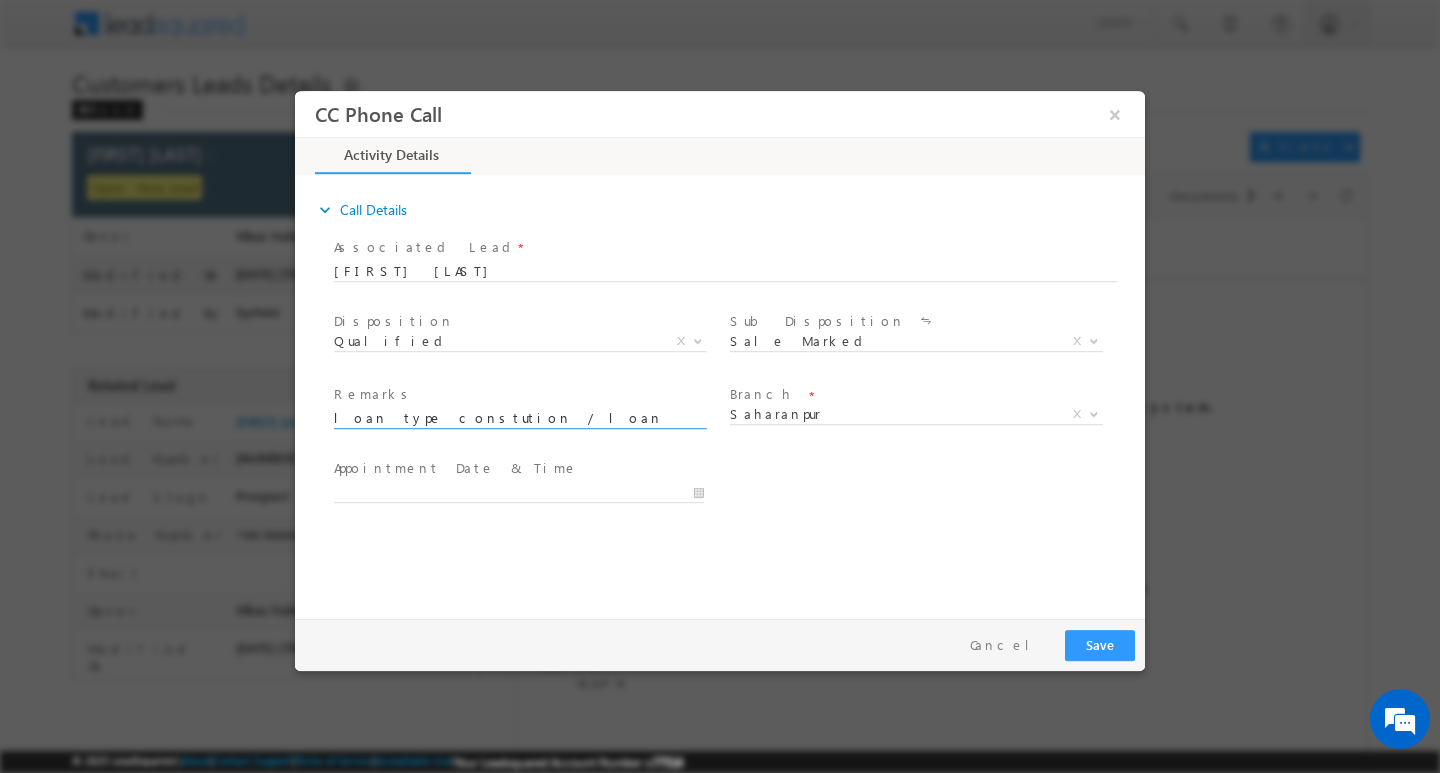 type on "customer name : [FIRST] [LAST]/ ag [AGE]/ mothe income 15k /  loan type constution / loan amount 7l /  work exprce  3y / propatya type gp / add : [CITY] [CITY] / pincode [PINCODE]/ id 577417" 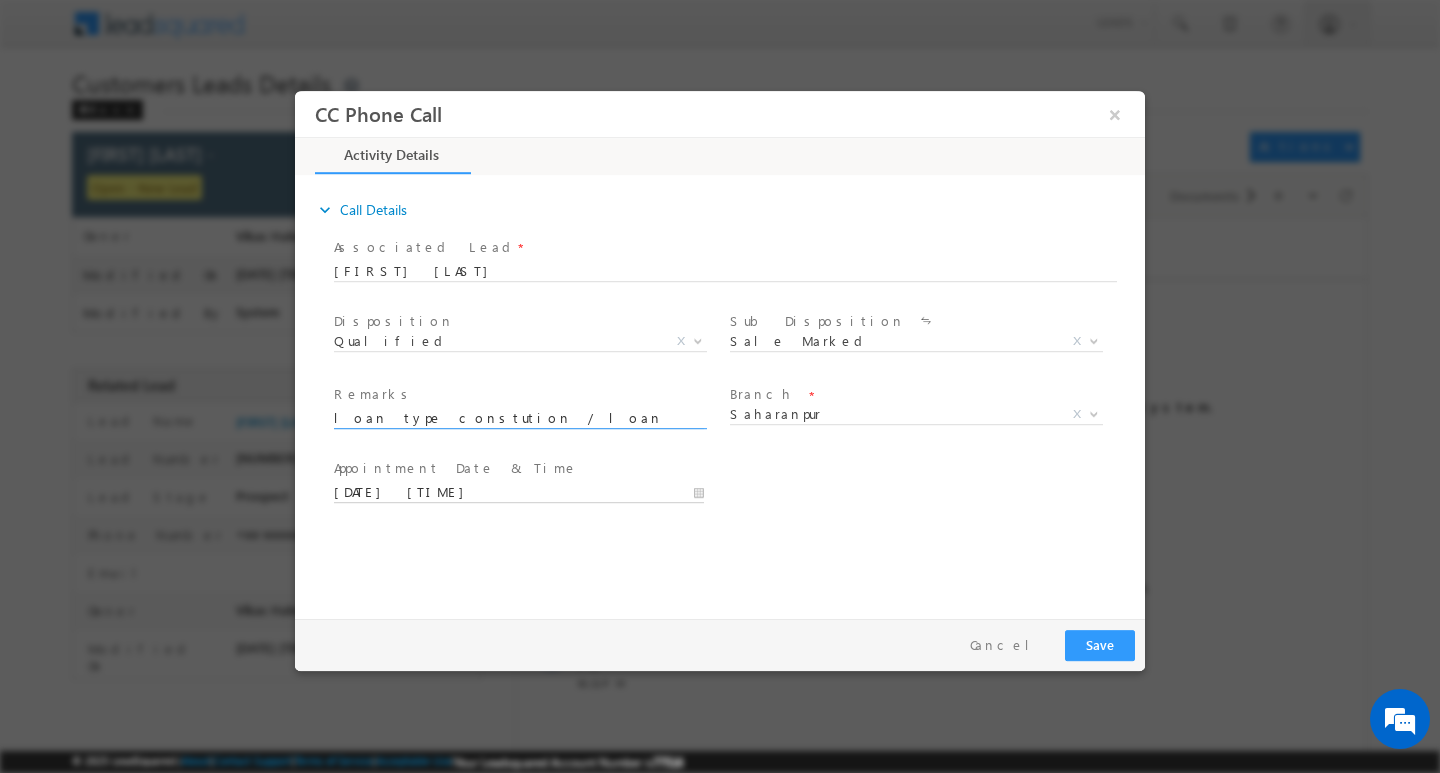 click on "[DATE] [TIME]" at bounding box center (519, 492) 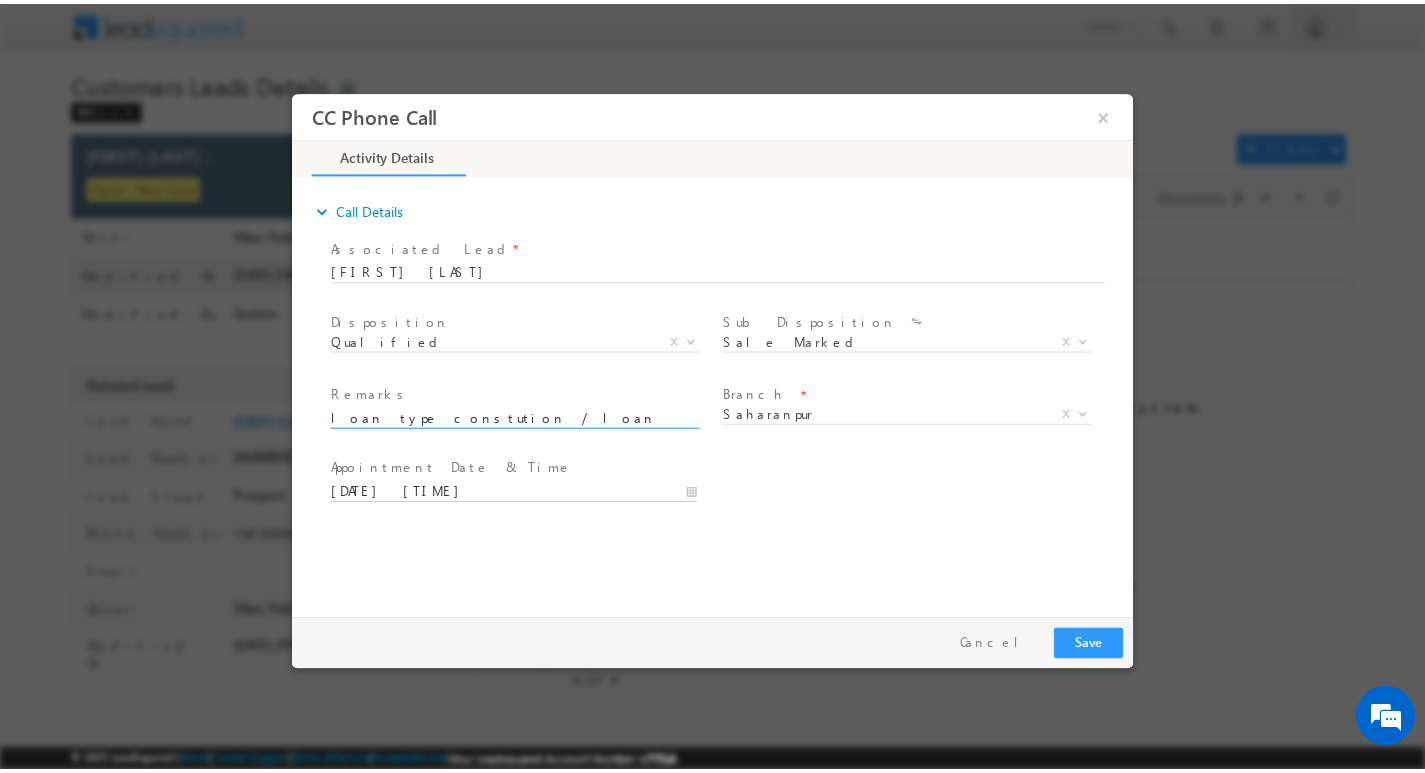 scroll, scrollTop: 0, scrollLeft: 0, axis: both 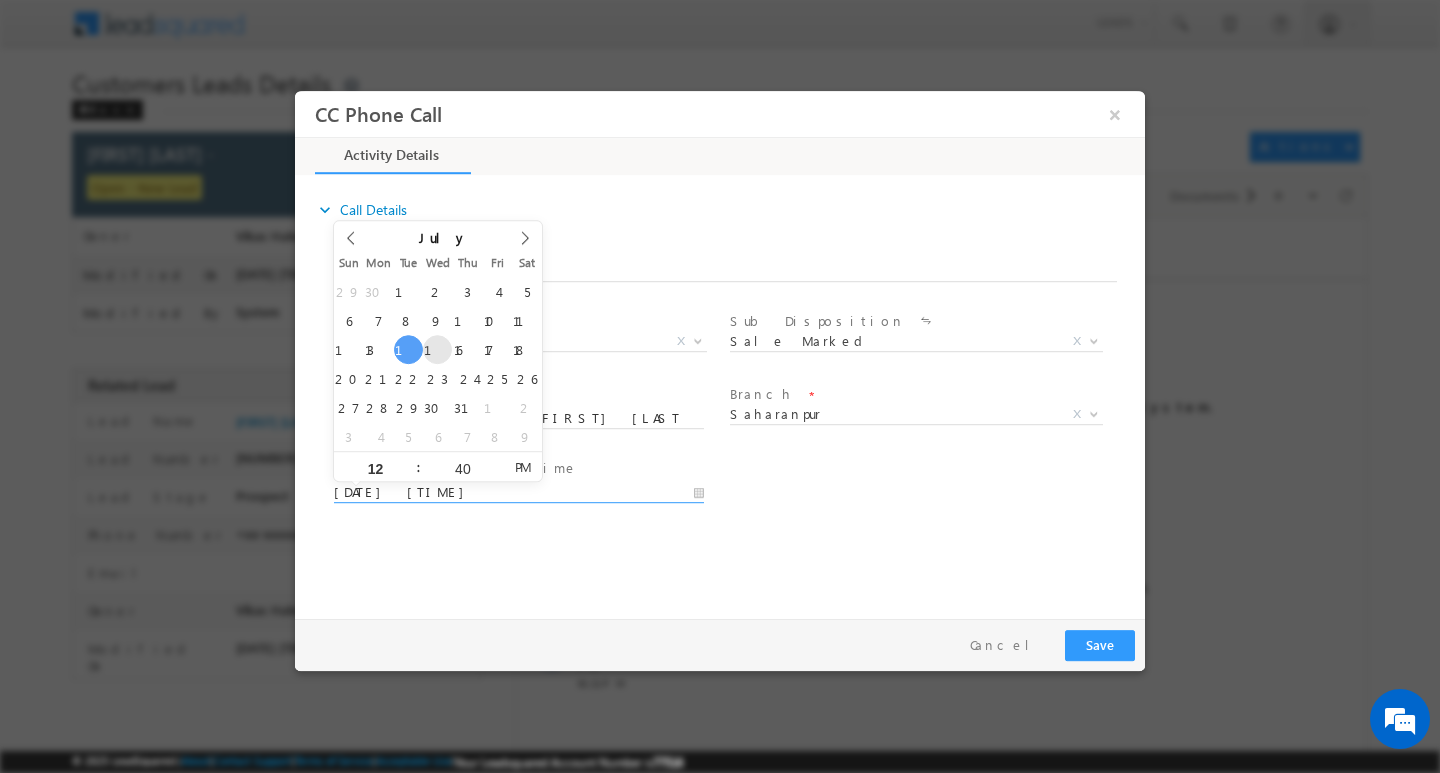 type on "[DATE] [TIME]" 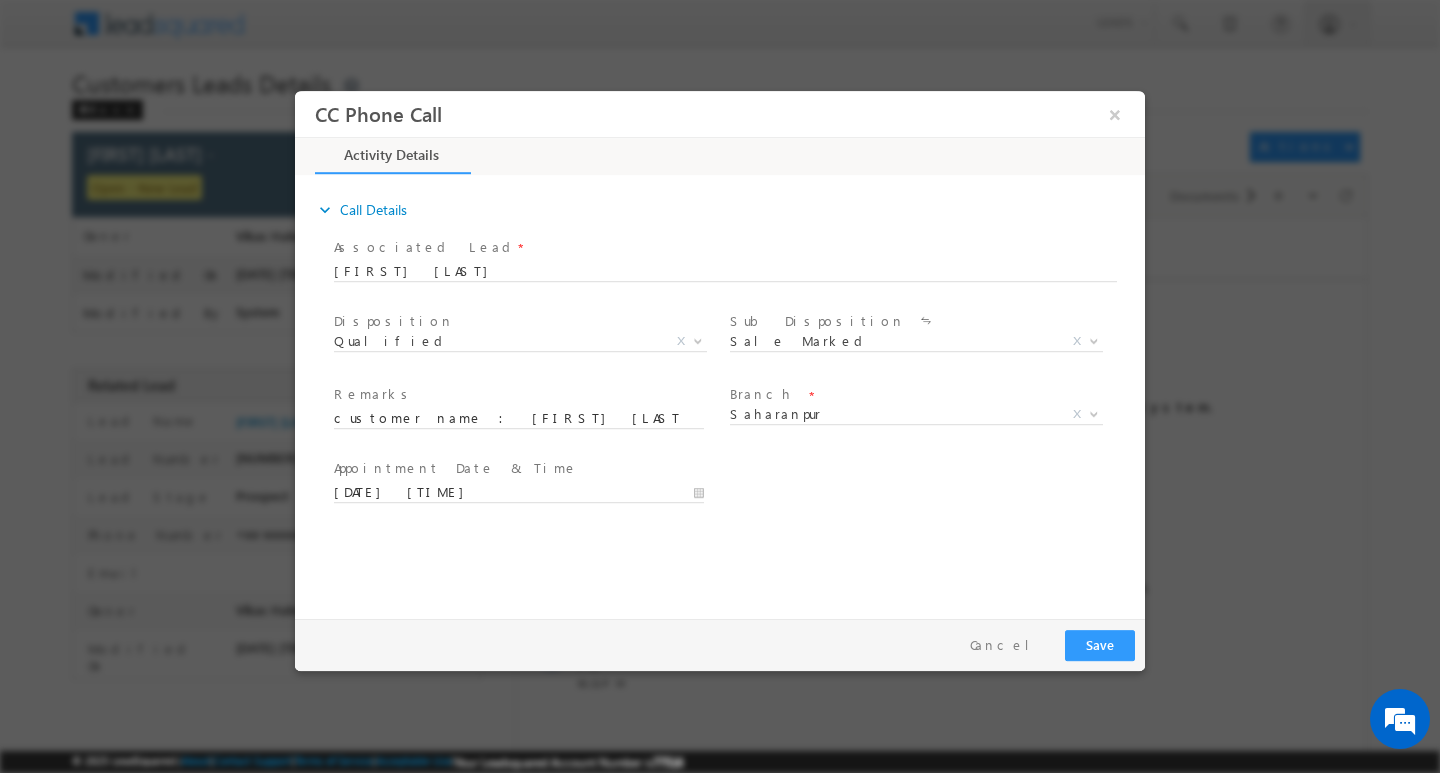 click on "expand_more Call Details
Associated Lead * [FIRST] [LAST] [FIRST] [LAST] Yes   No   *" at bounding box center (725, 393) 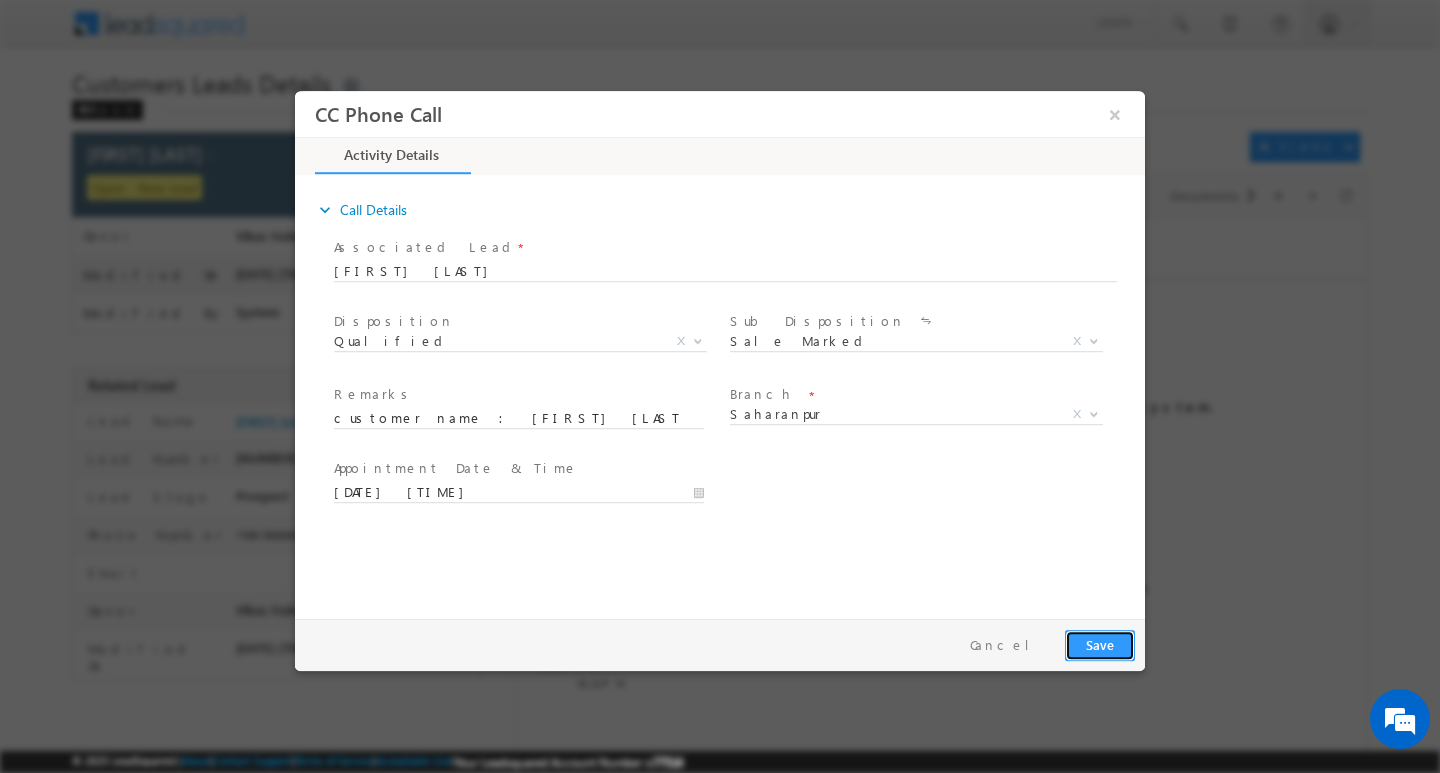 click on "Save" at bounding box center (1100, 644) 